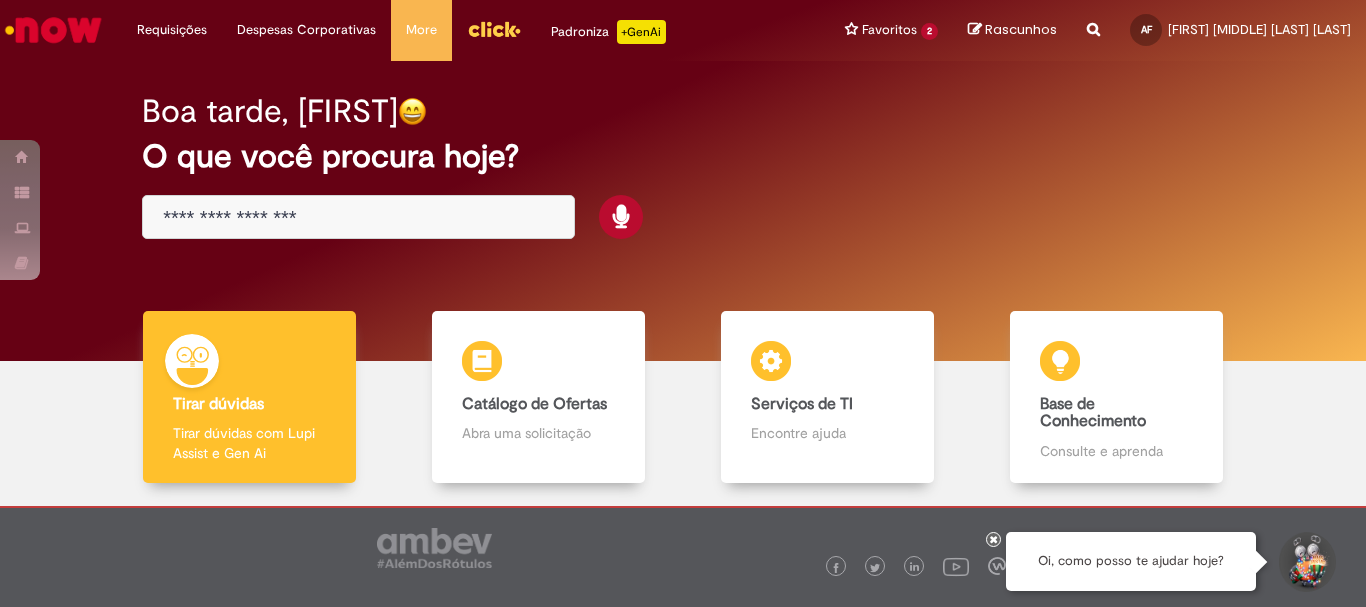 scroll, scrollTop: 0, scrollLeft: 0, axis: both 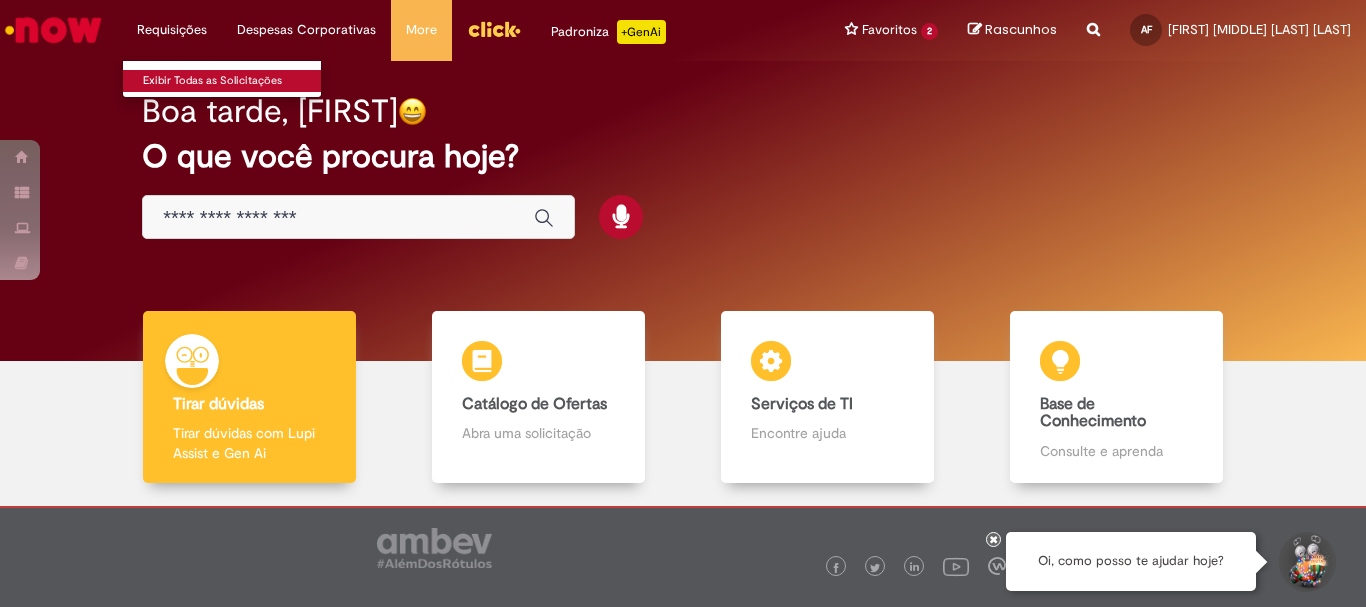 click on "Exibir Todas as Solicitações" at bounding box center (233, 81) 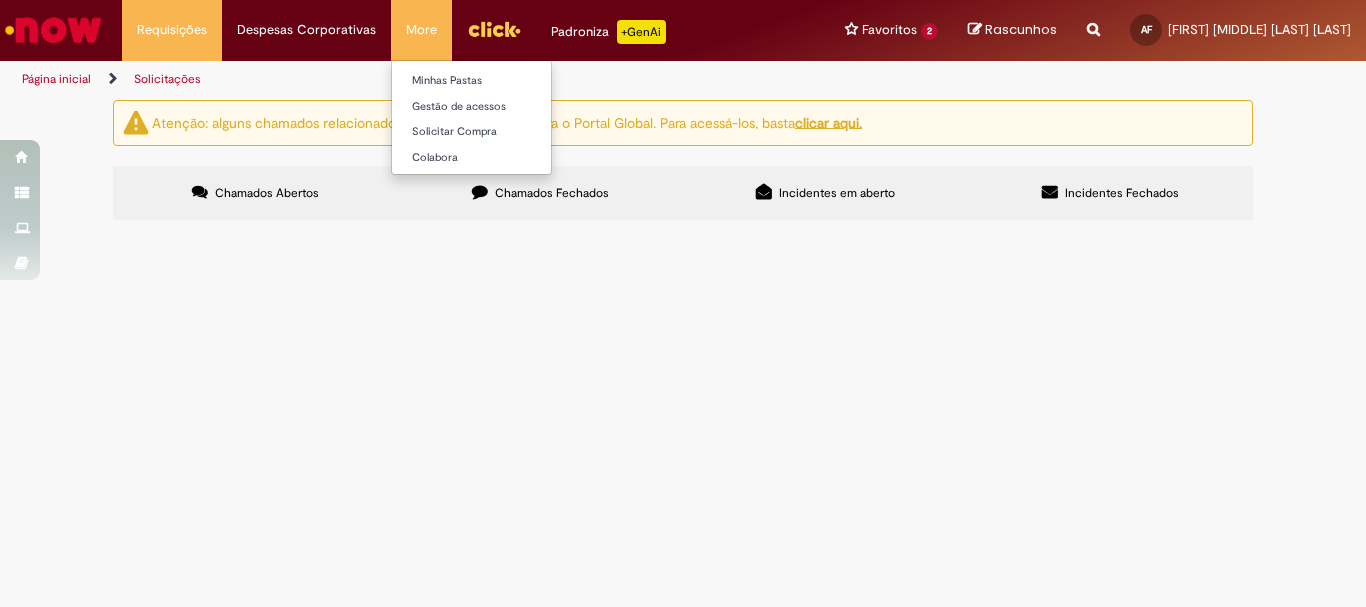 click on "More
Minhas Pastas
Gestão de acessos
Solicitar Compra
Colabora" at bounding box center (421, 30) 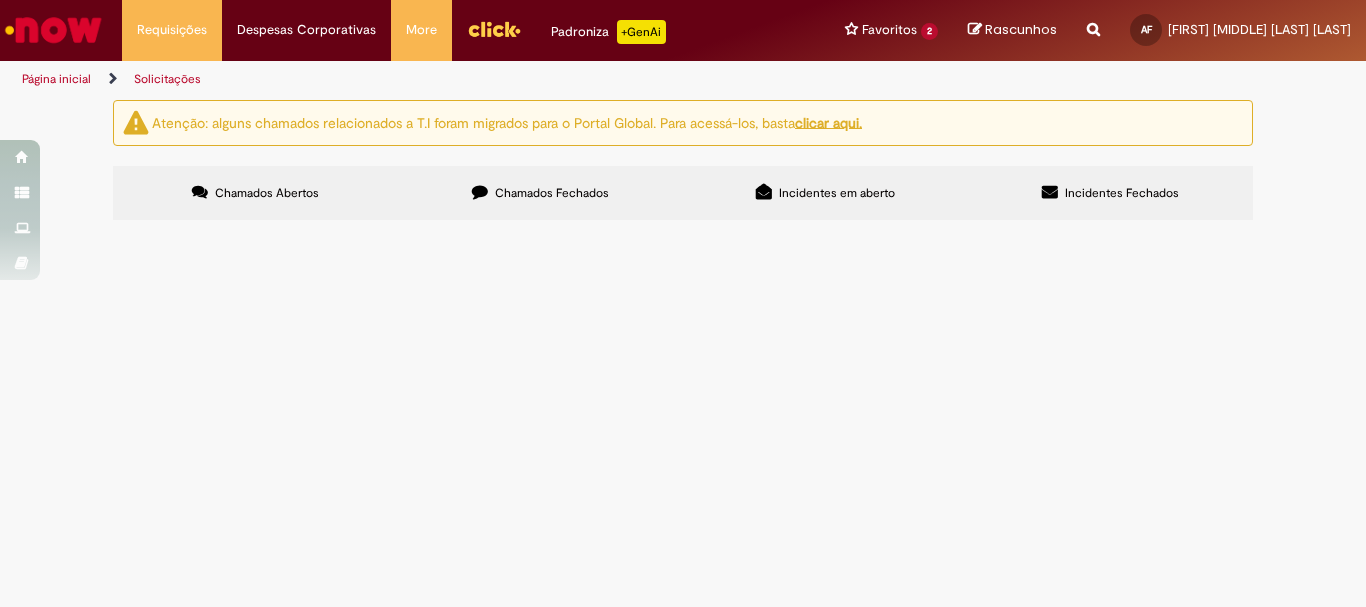 click at bounding box center [53, 30] 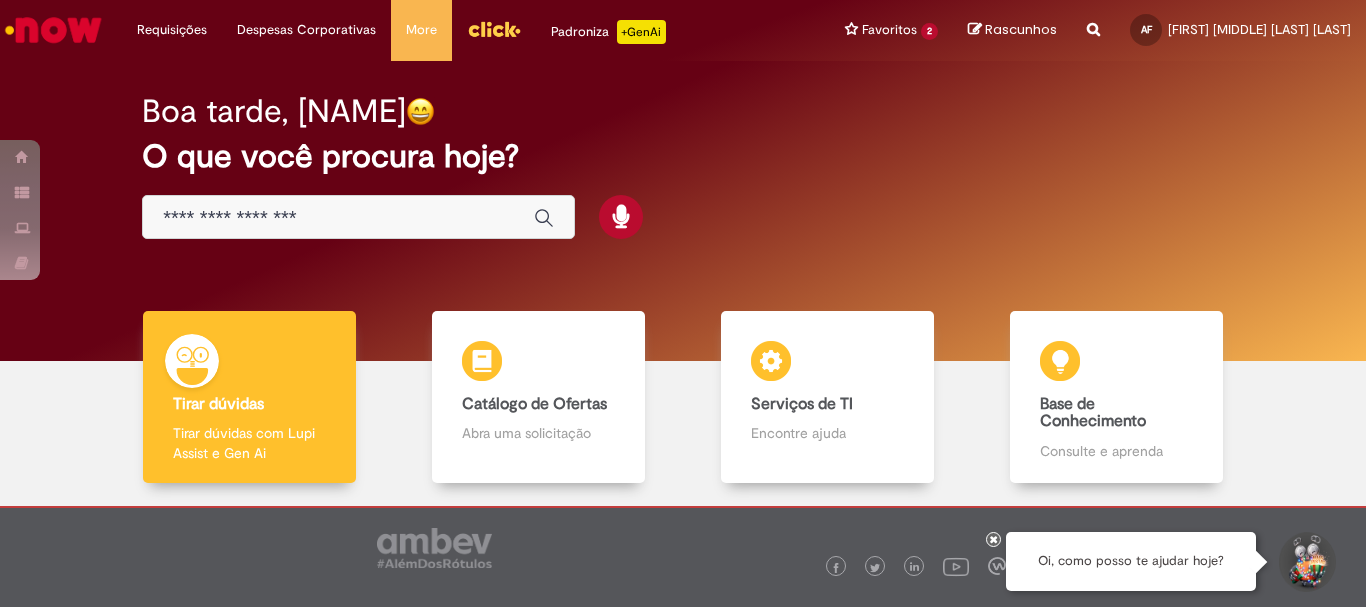 scroll, scrollTop: 0, scrollLeft: 0, axis: both 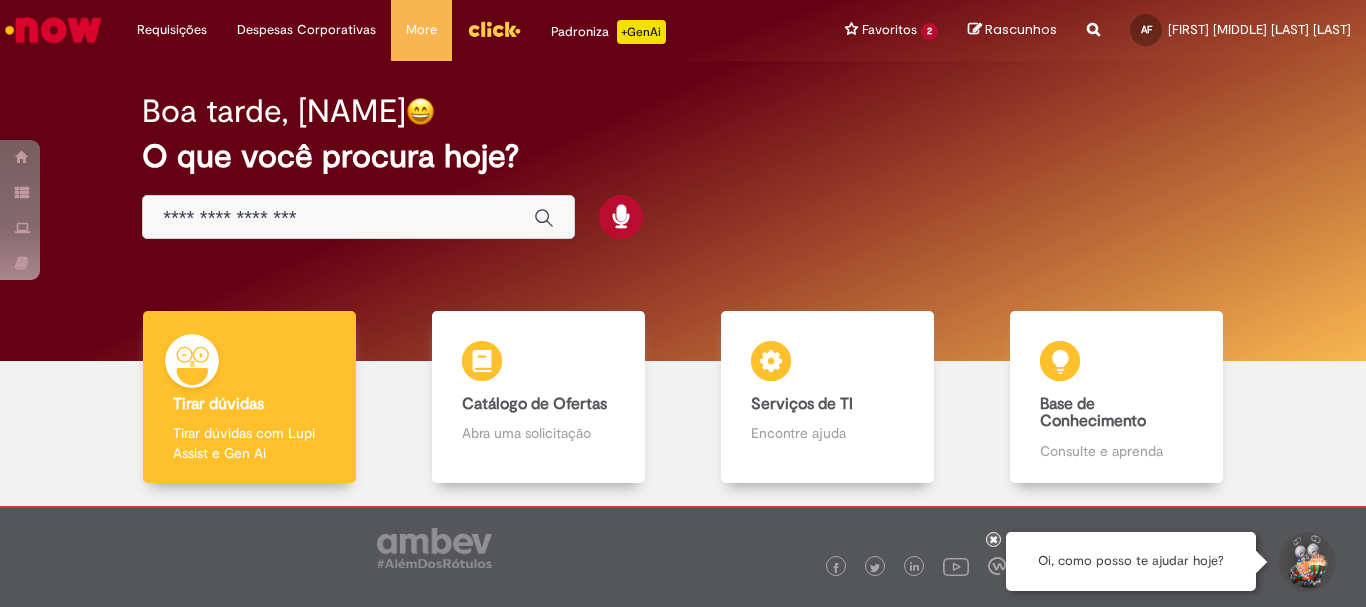 click at bounding box center [358, 217] 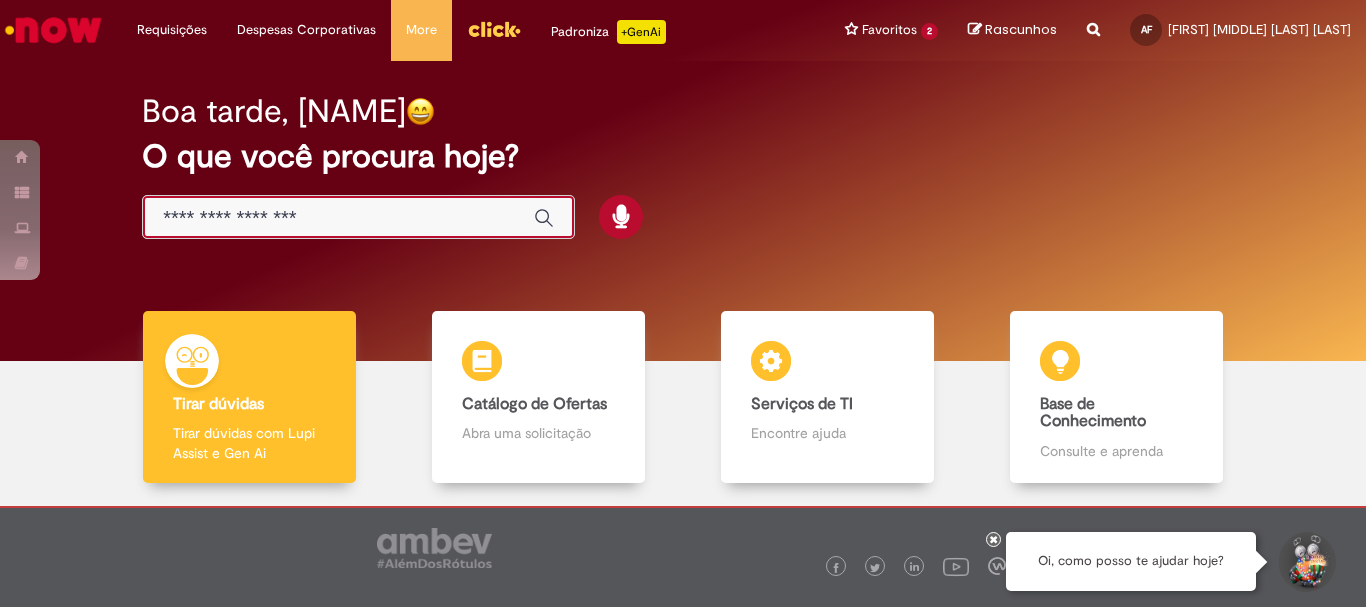 click at bounding box center (338, 218) 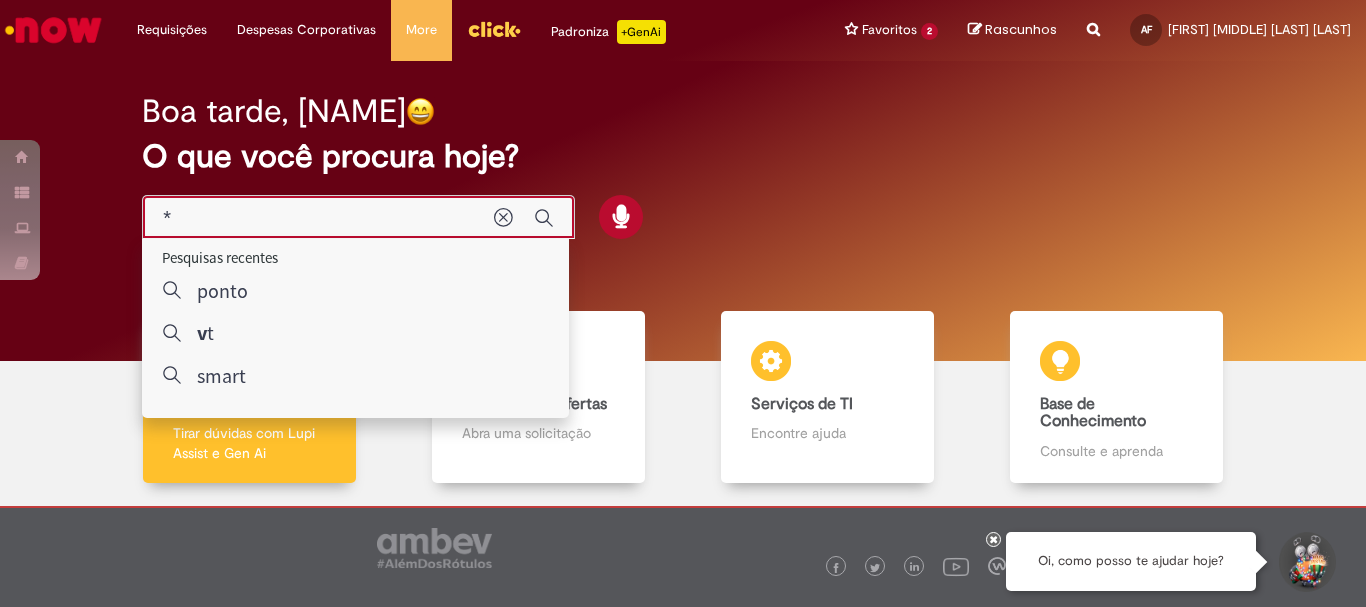 type on "**" 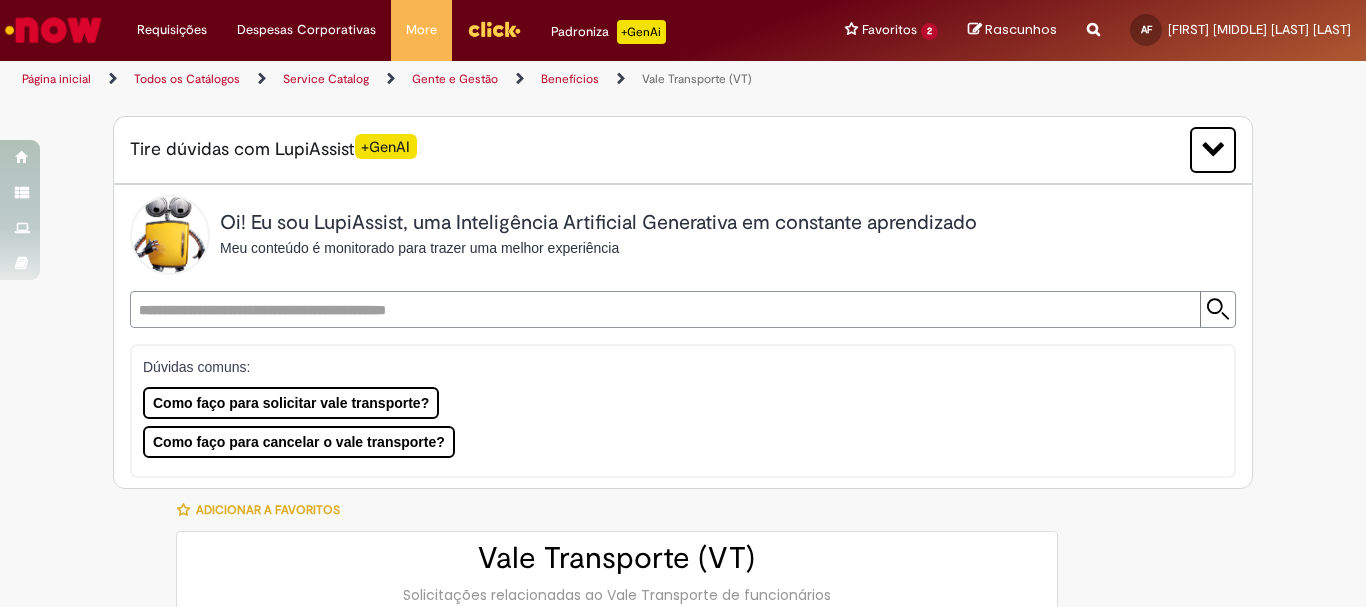 type on "********" 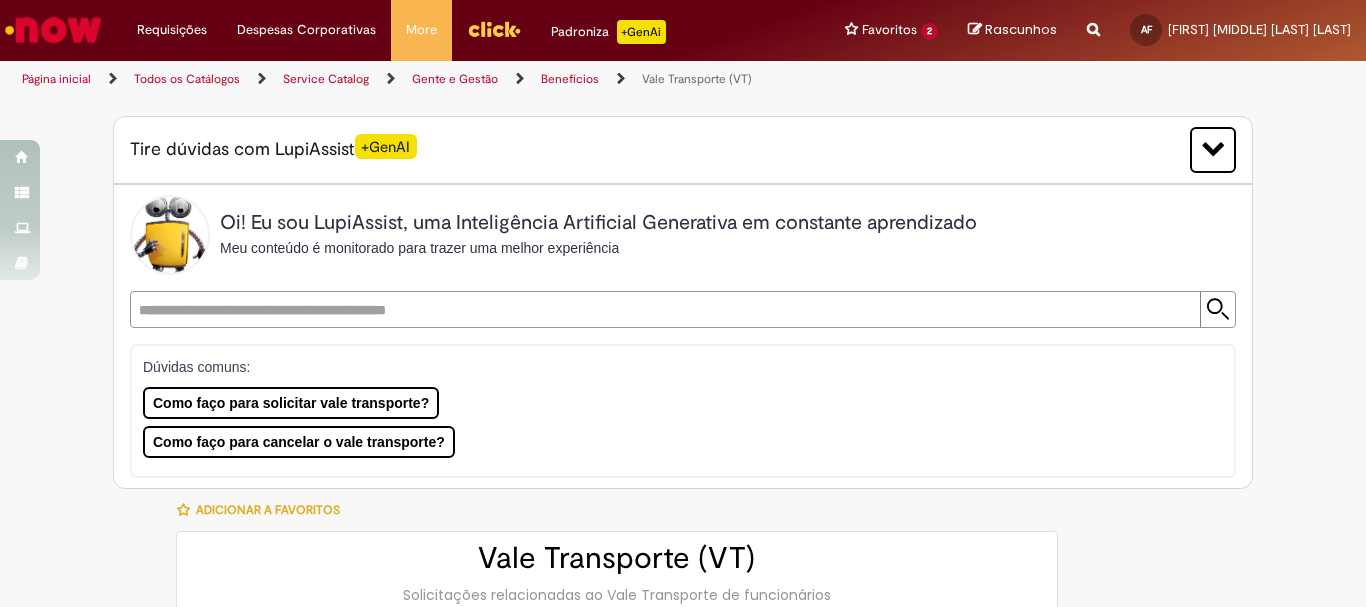 type on "**********" 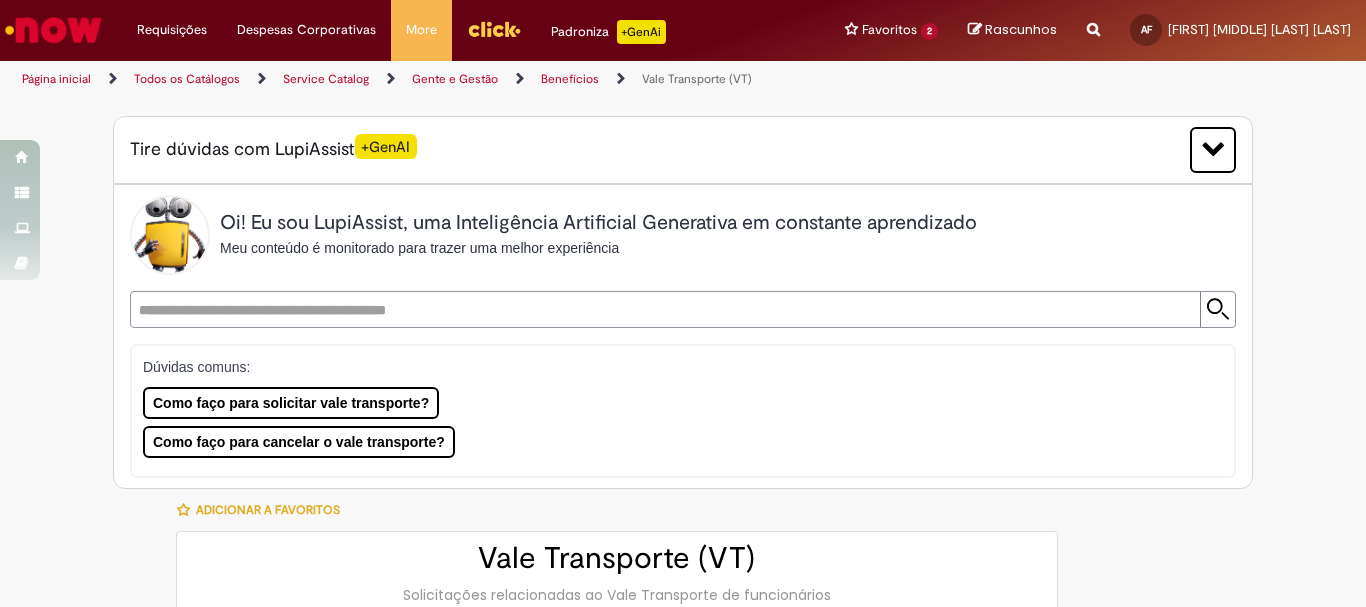 type on "**********" 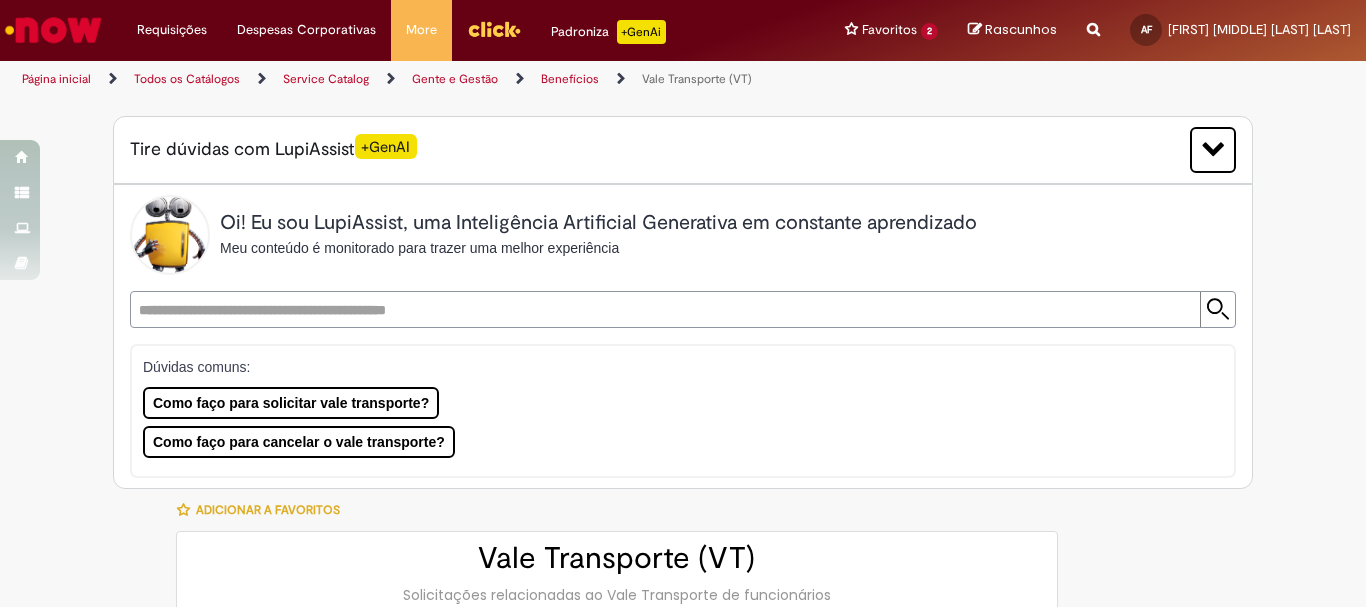 click at bounding box center (53, 30) 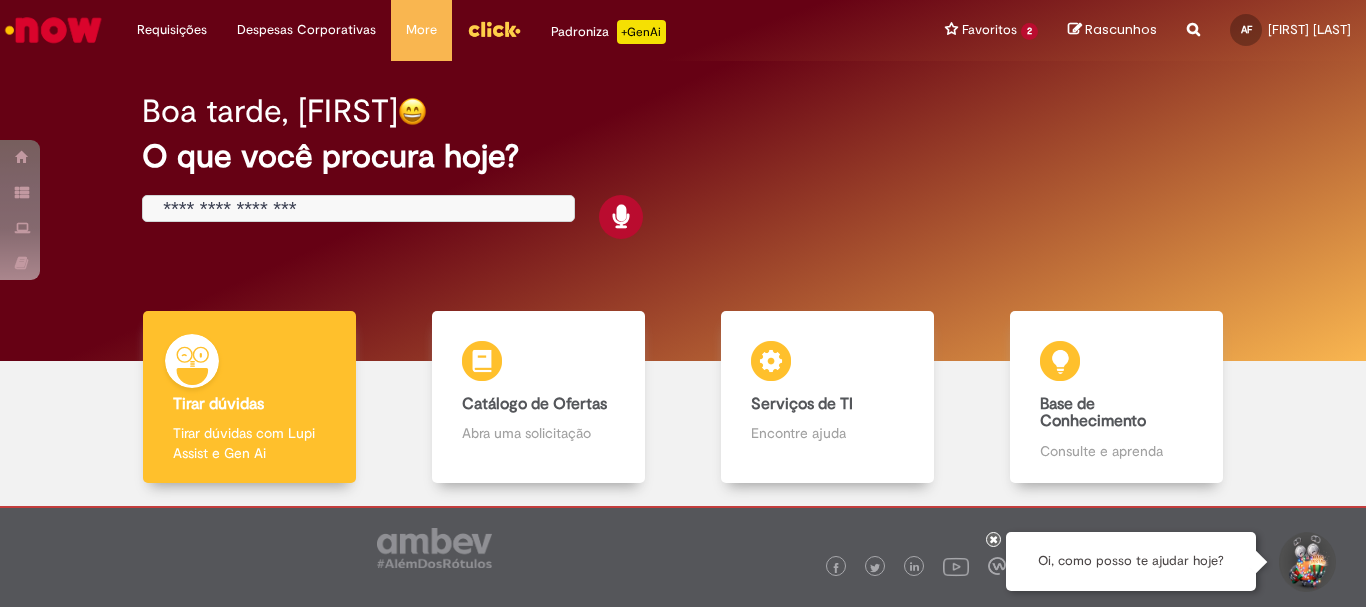scroll, scrollTop: 0, scrollLeft: 0, axis: both 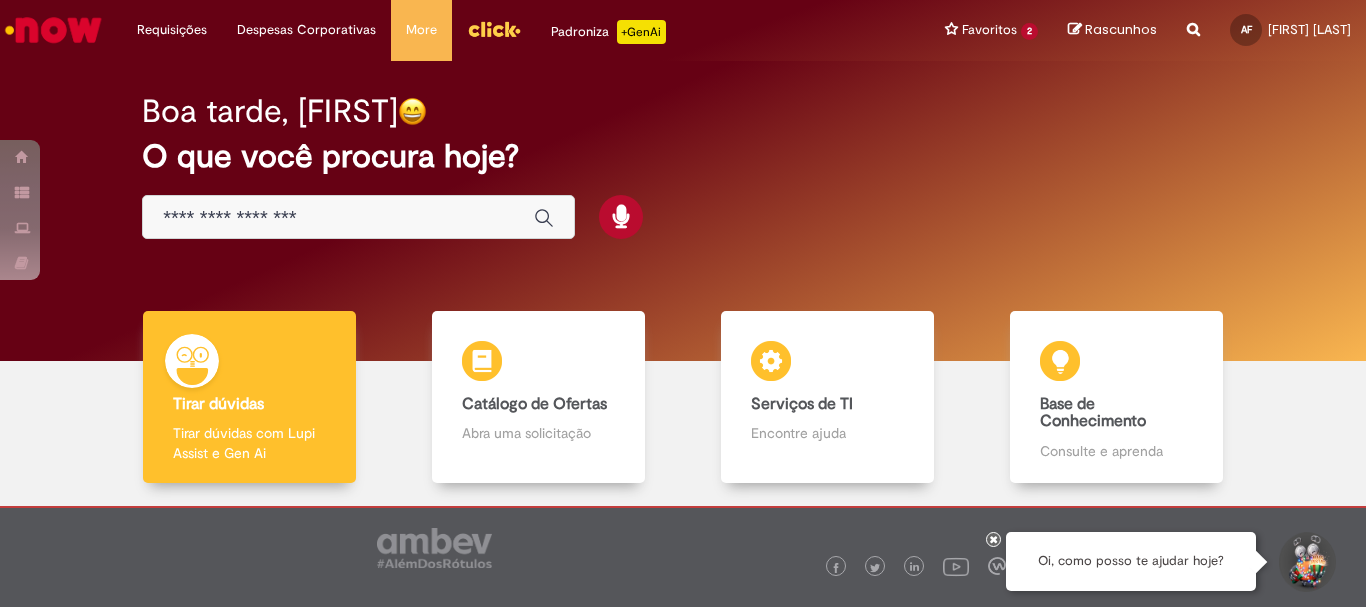 click on "Boa tarde, [FIRST]" at bounding box center (683, 167) 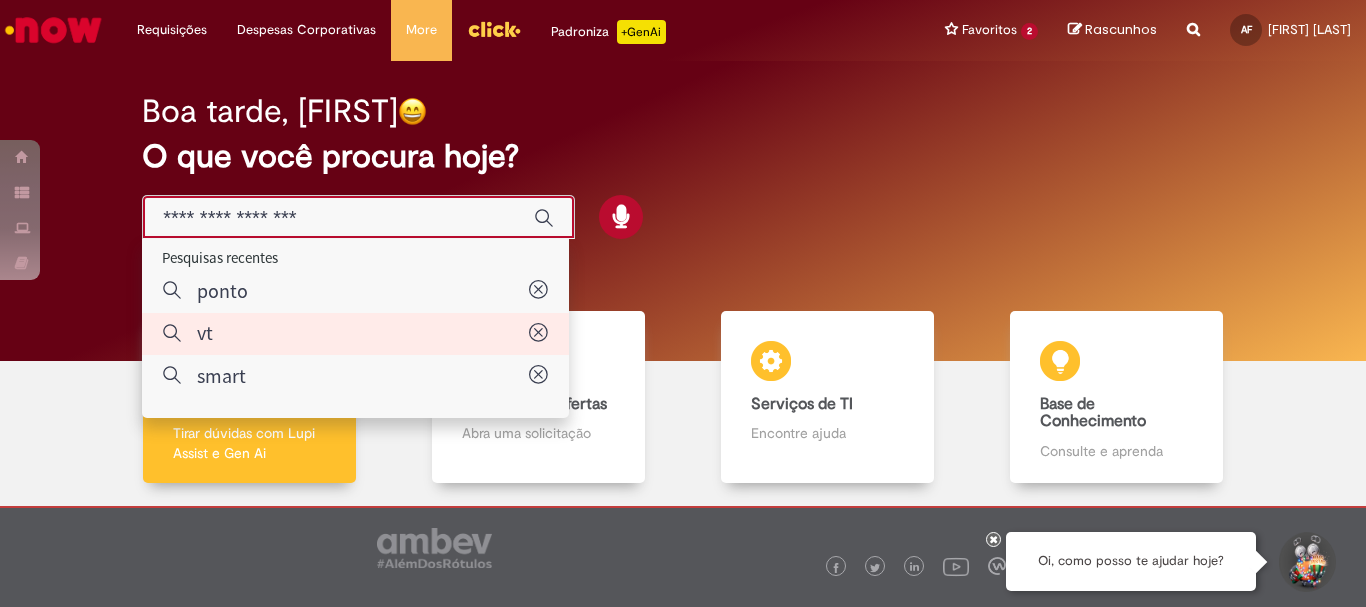 type on "**" 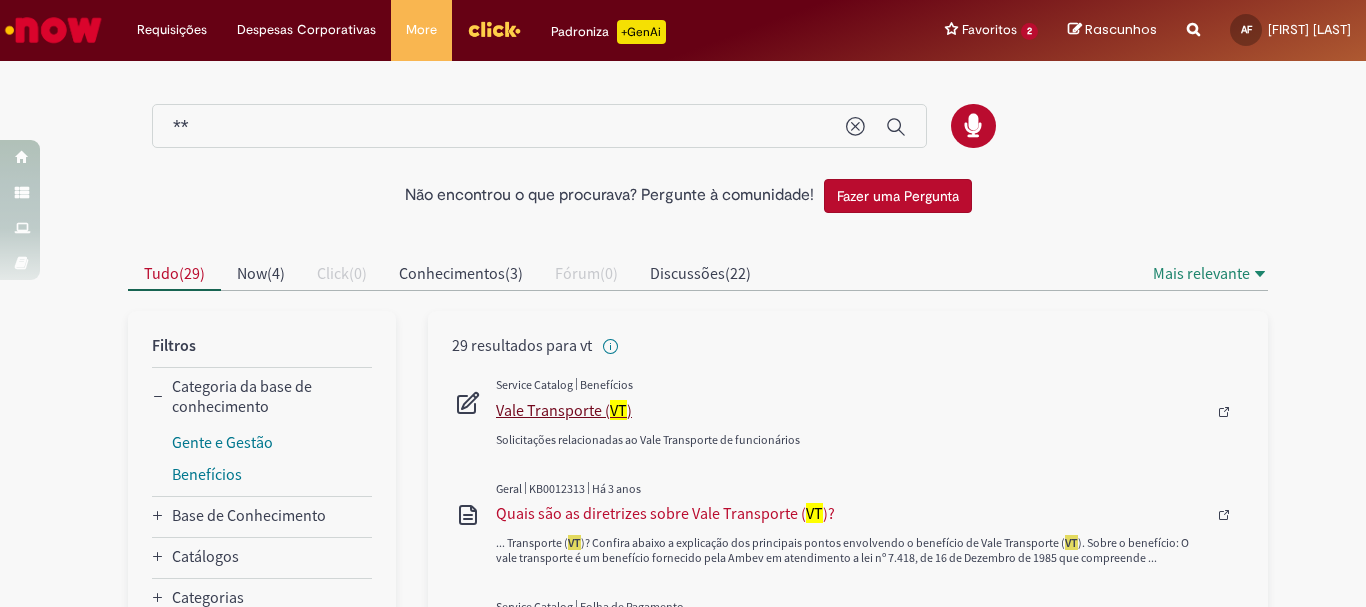 click on "Vale Transporte ( VT )" at bounding box center [851, 410] 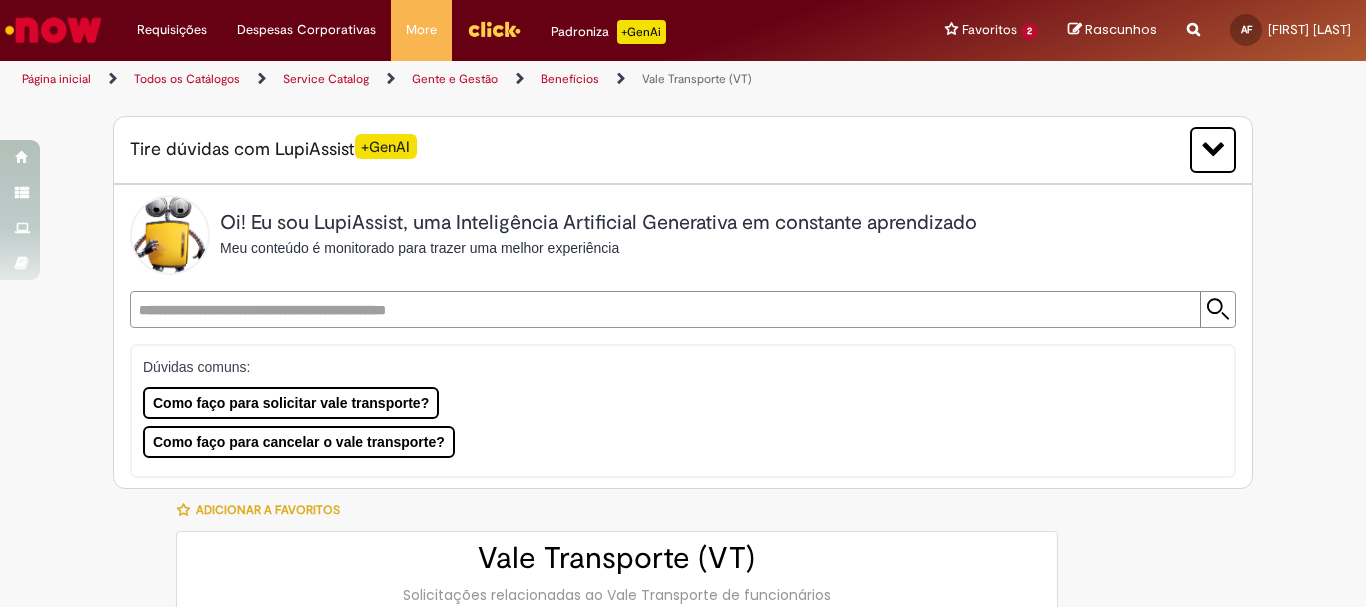 type on "********" 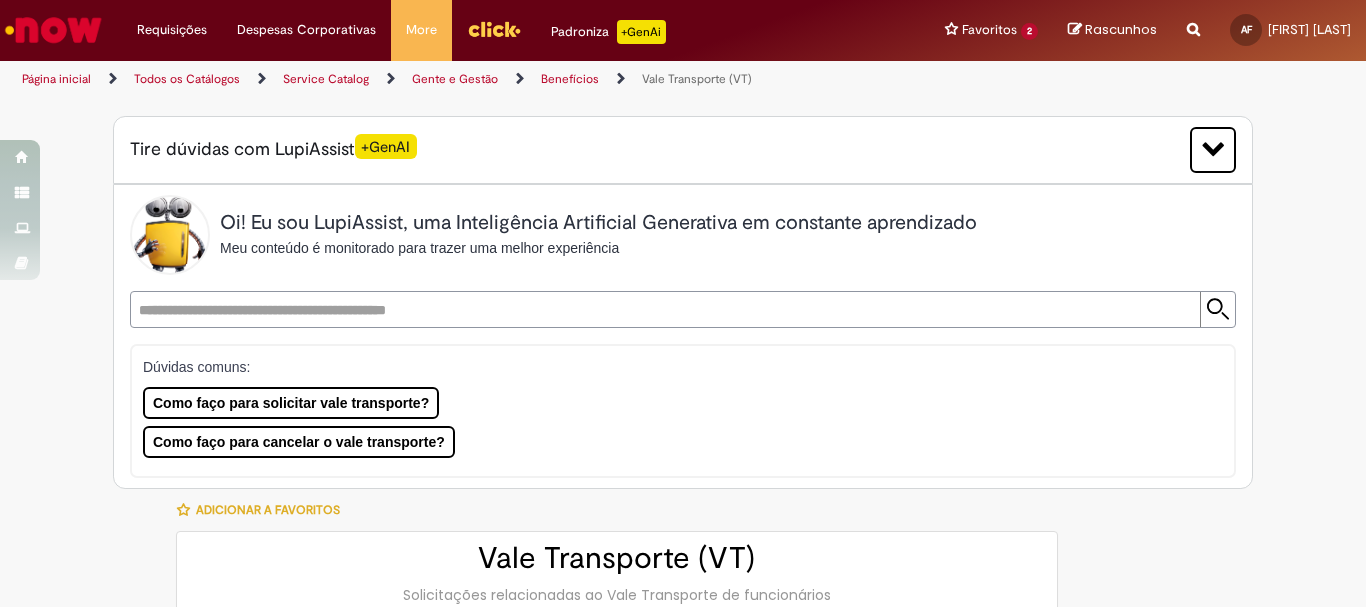 type on "**********" 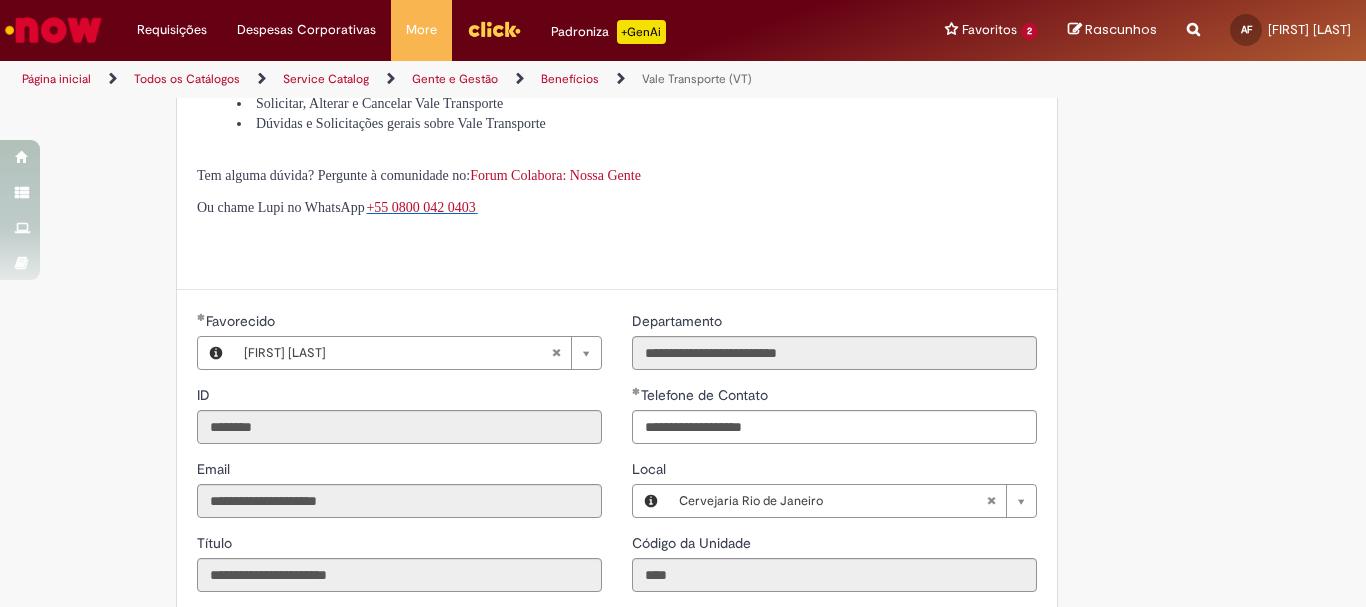scroll, scrollTop: 675, scrollLeft: 0, axis: vertical 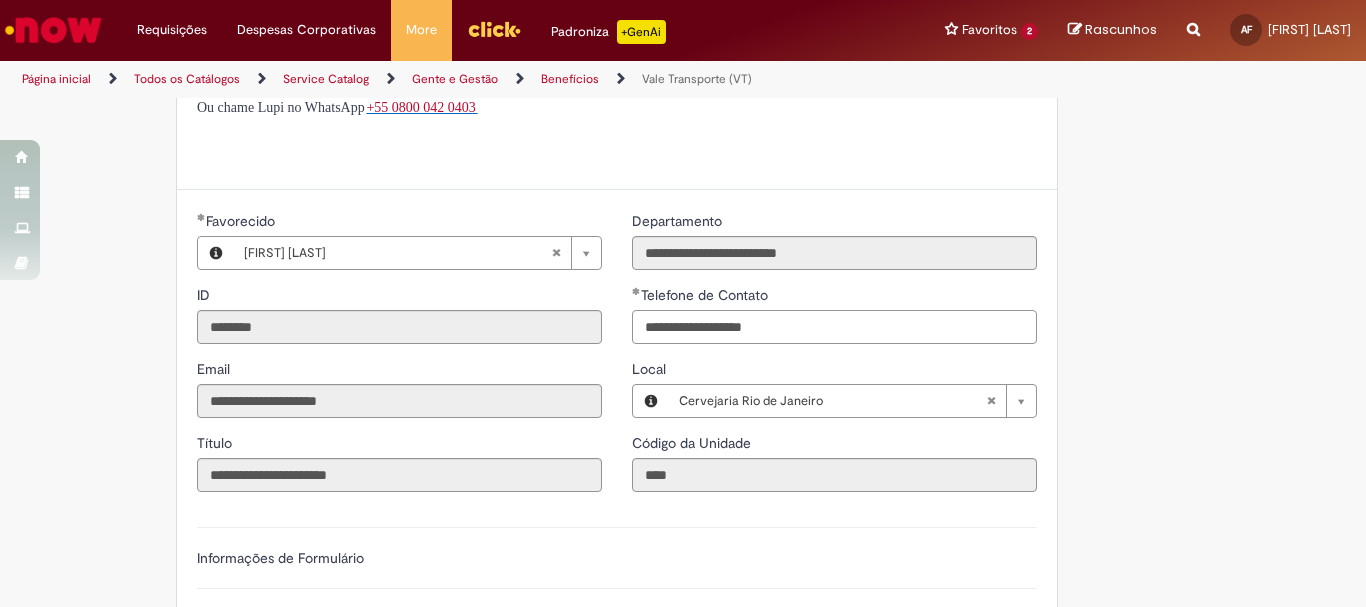 click on "**********" at bounding box center [834, 327] 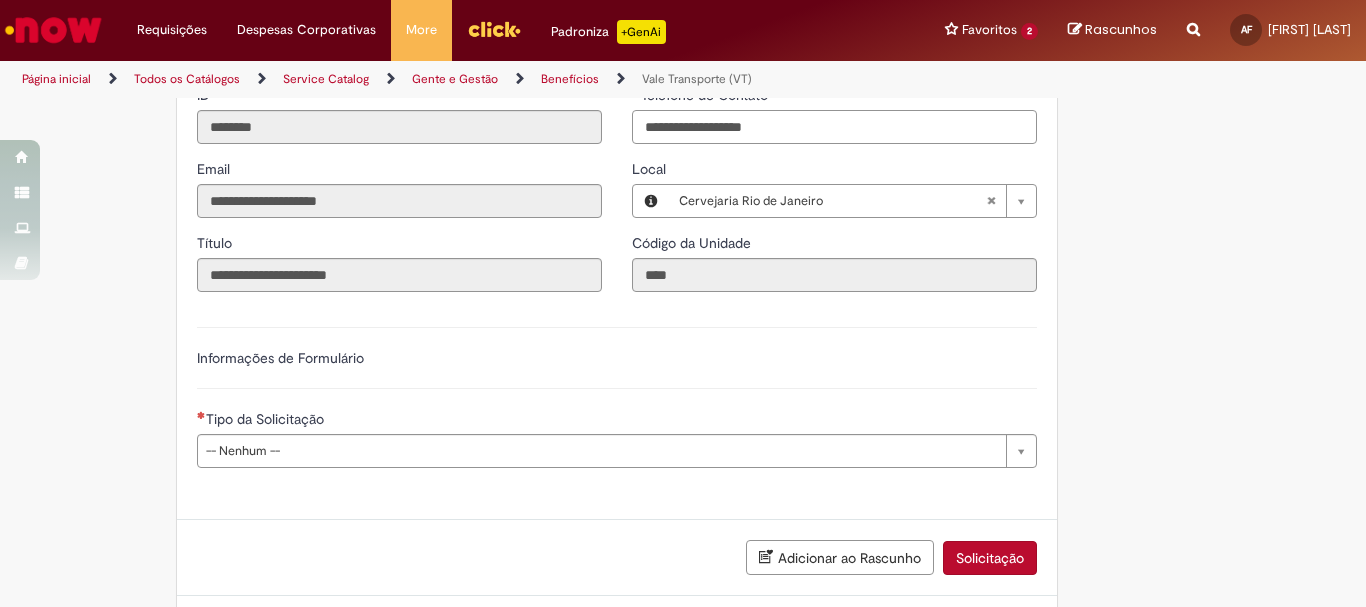 scroll, scrollTop: 975, scrollLeft: 0, axis: vertical 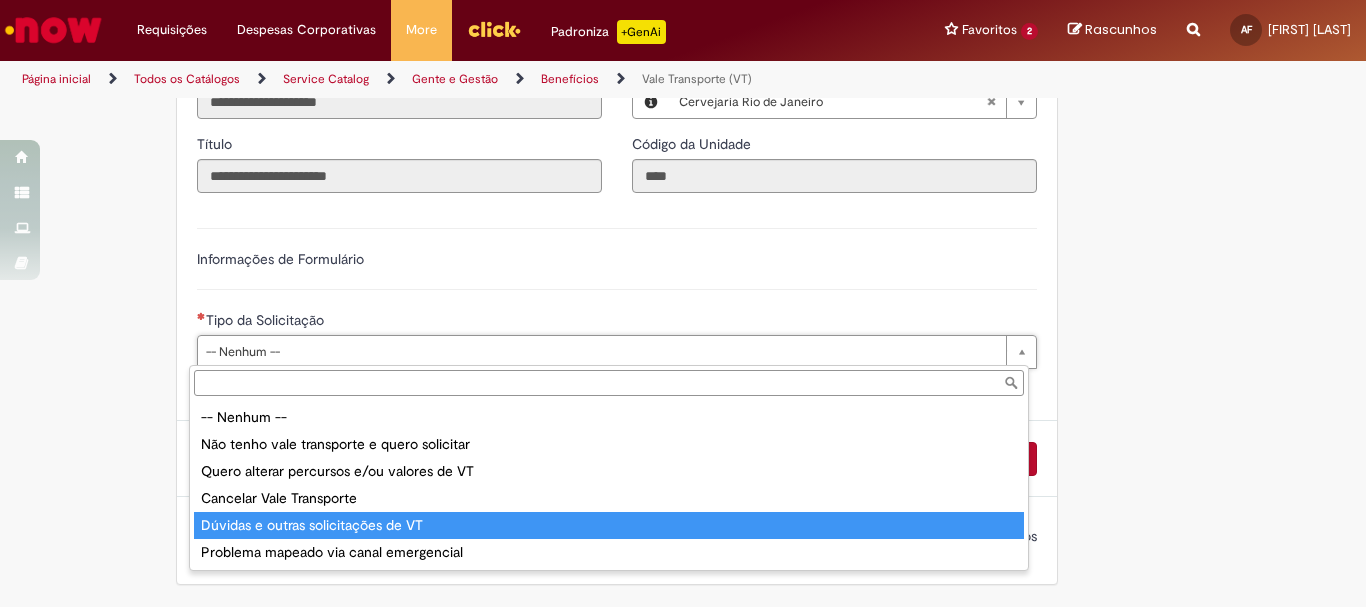type on "**********" 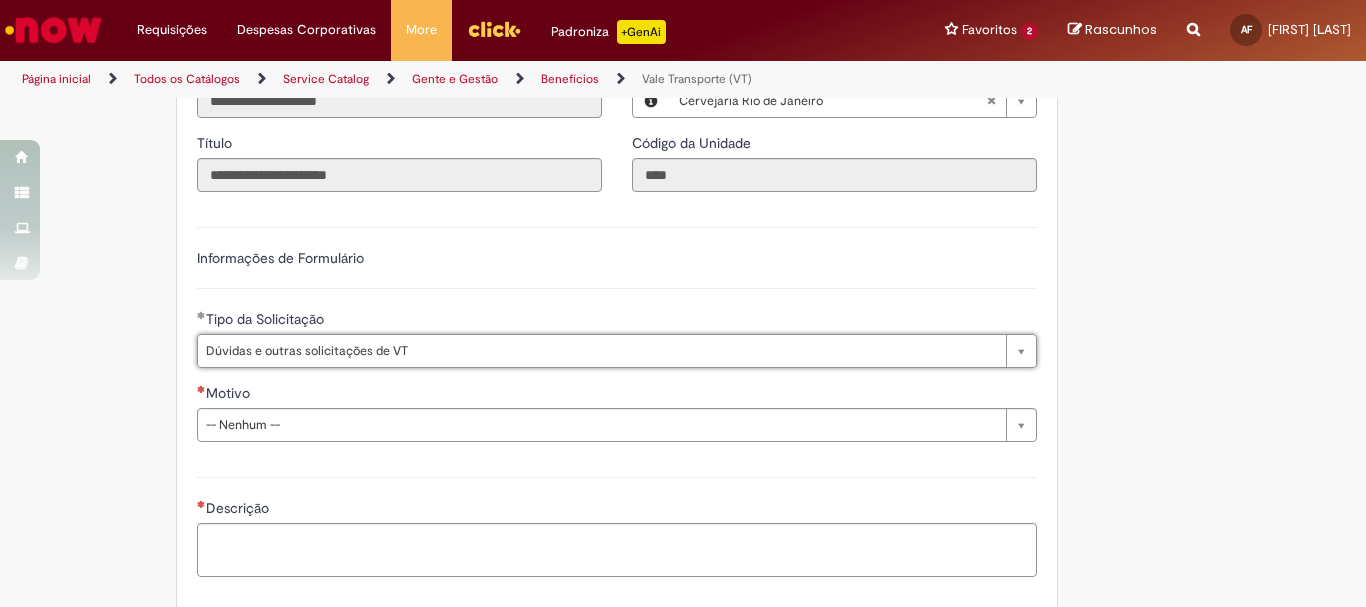 drag, startPoint x: 533, startPoint y: 431, endPoint x: 533, endPoint y: 444, distance: 13 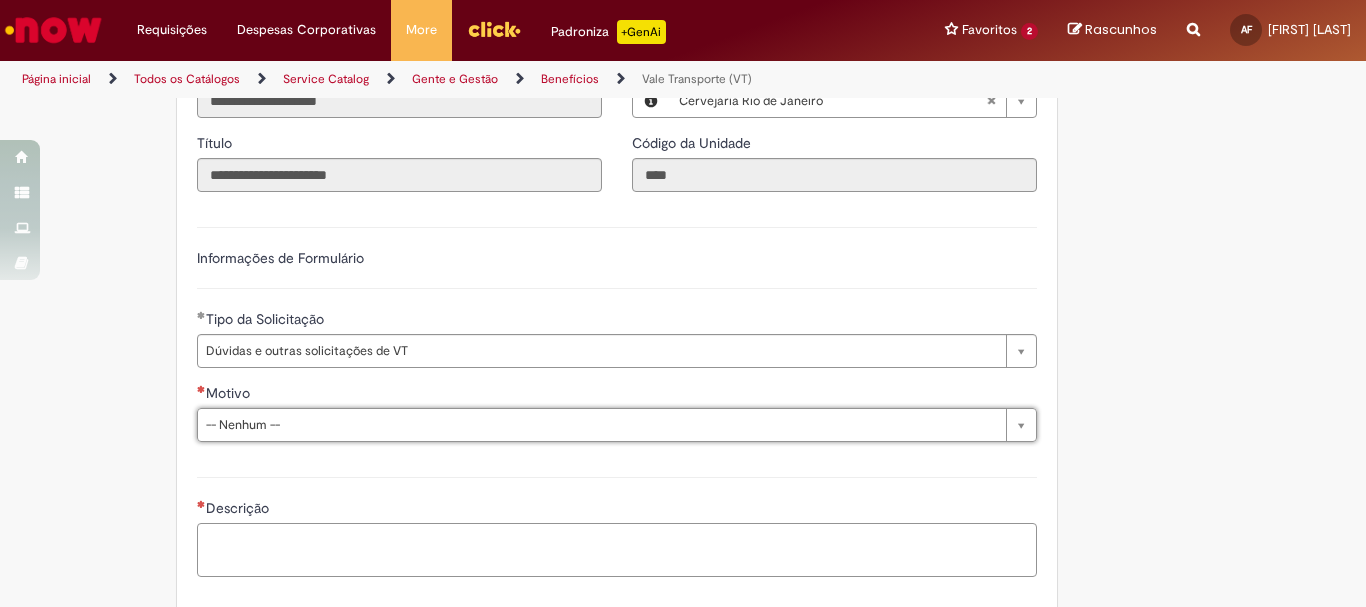 click on "Descrição" at bounding box center (617, 550) 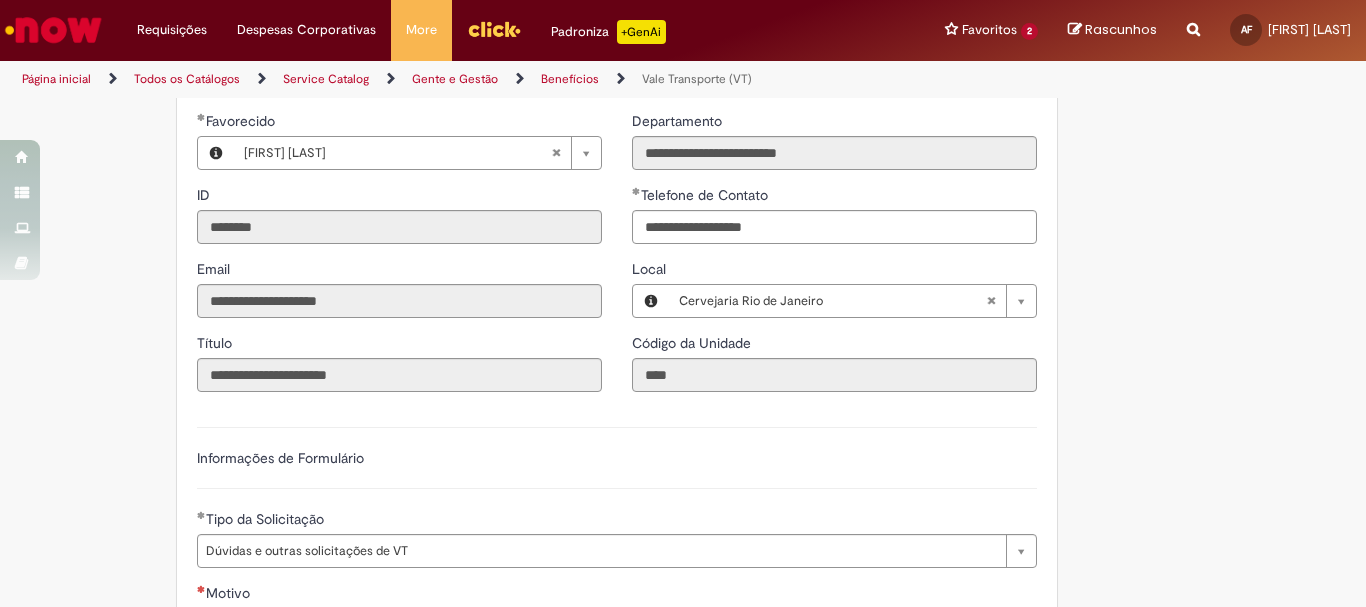 scroll, scrollTop: 1075, scrollLeft: 0, axis: vertical 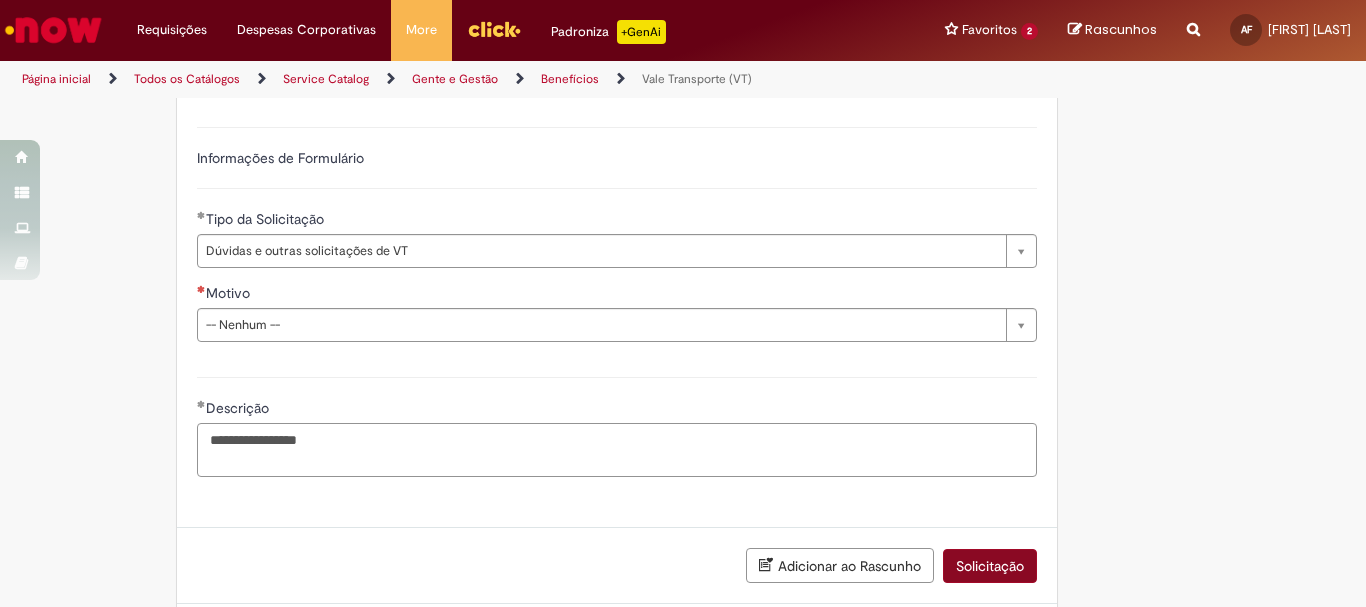 type on "**********" 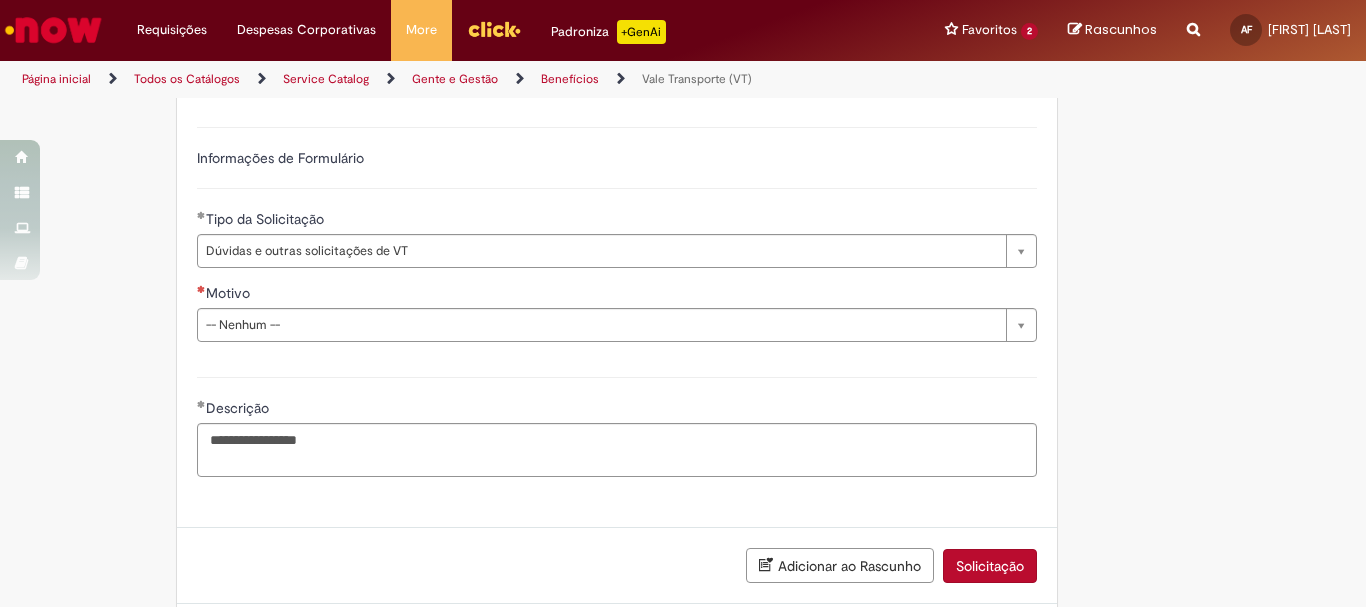 click on "Solicitação" at bounding box center [990, 566] 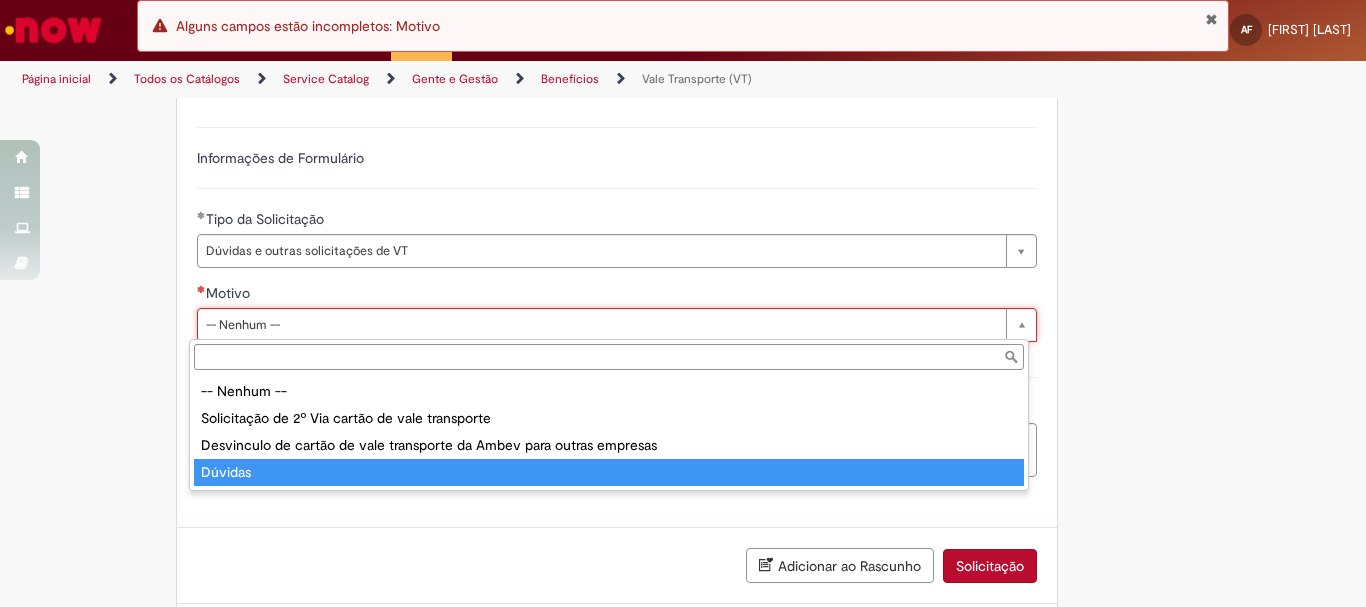 type on "*******" 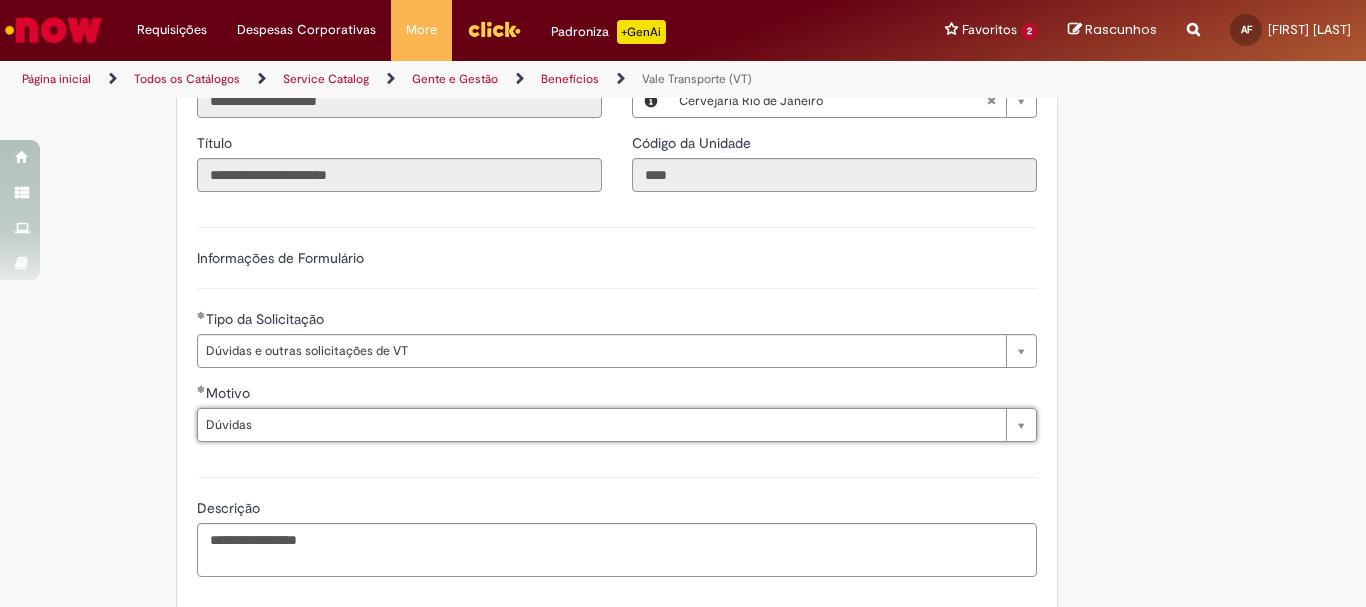 scroll, scrollTop: 1075, scrollLeft: 0, axis: vertical 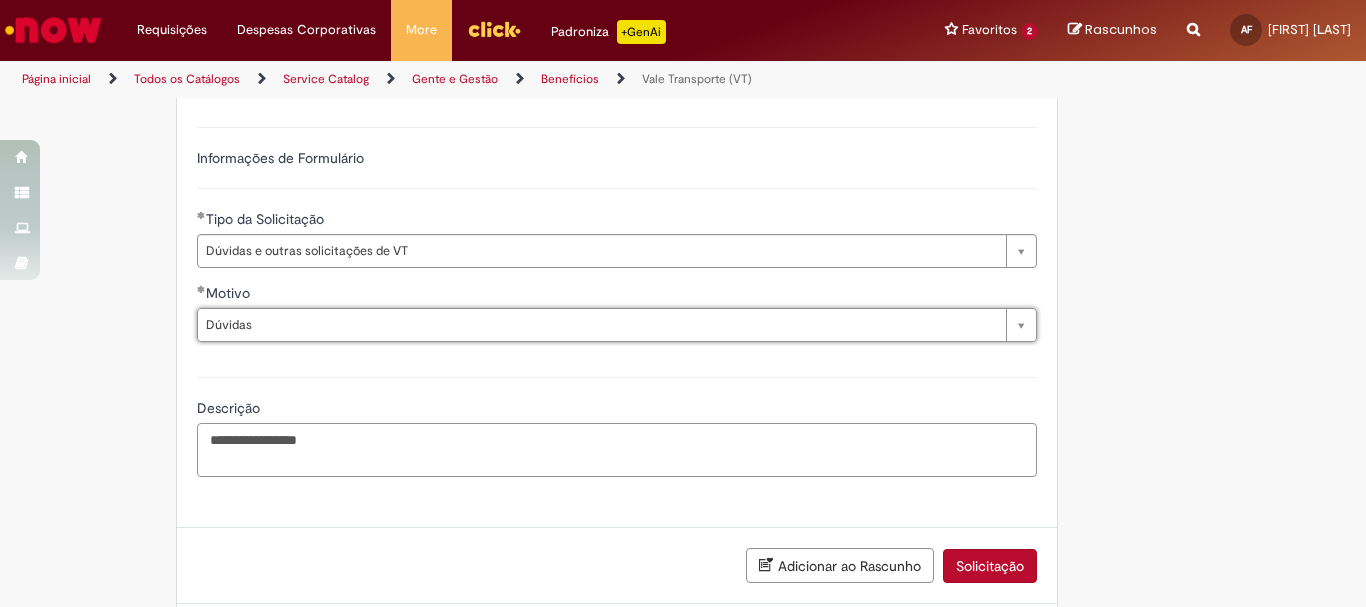 click on "**********" at bounding box center [617, 450] 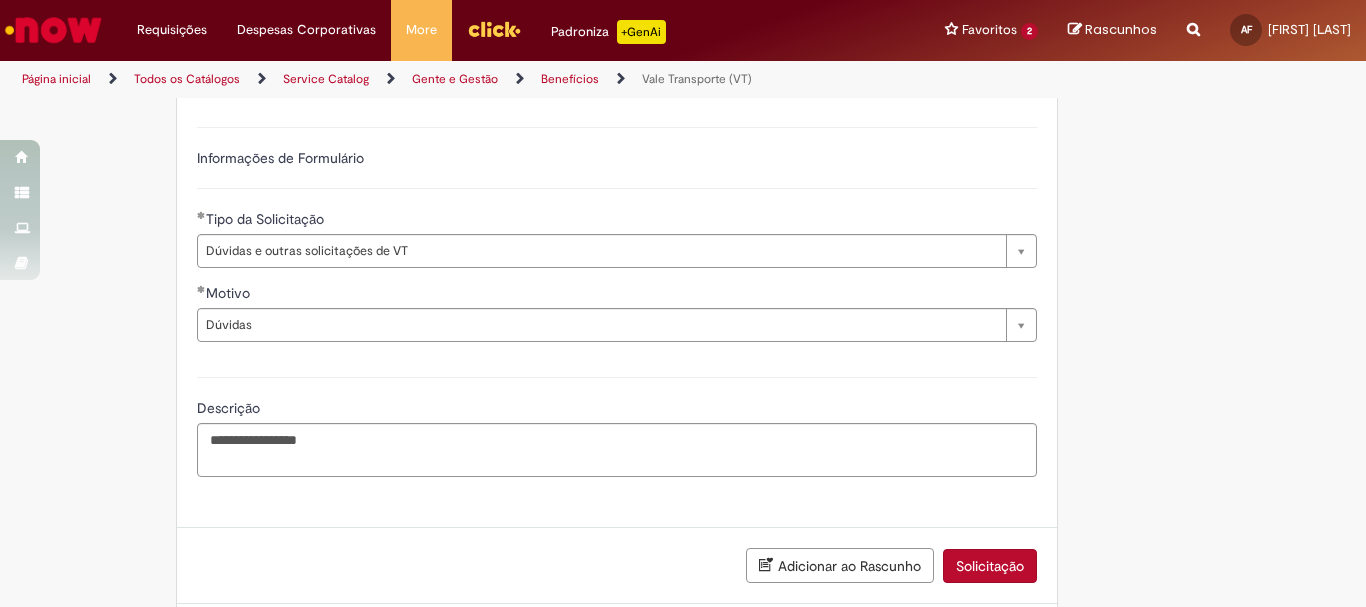 click on "Solicitação" at bounding box center [990, 566] 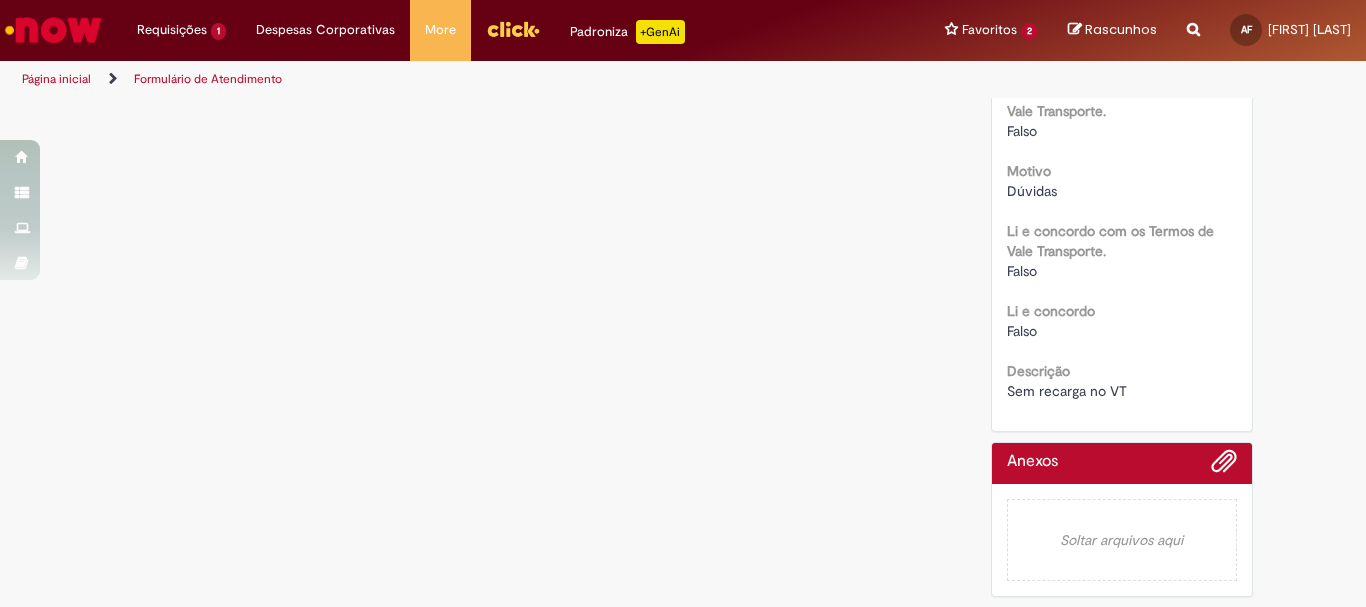 scroll, scrollTop: 0, scrollLeft: 0, axis: both 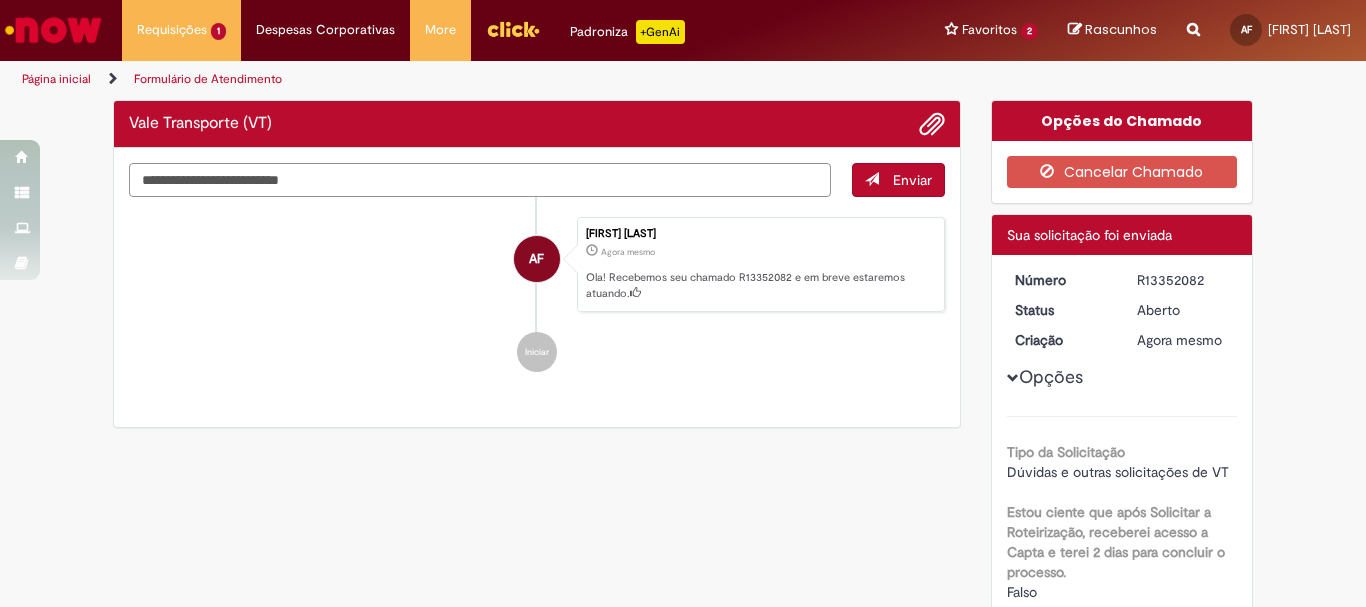 click at bounding box center [480, 180] 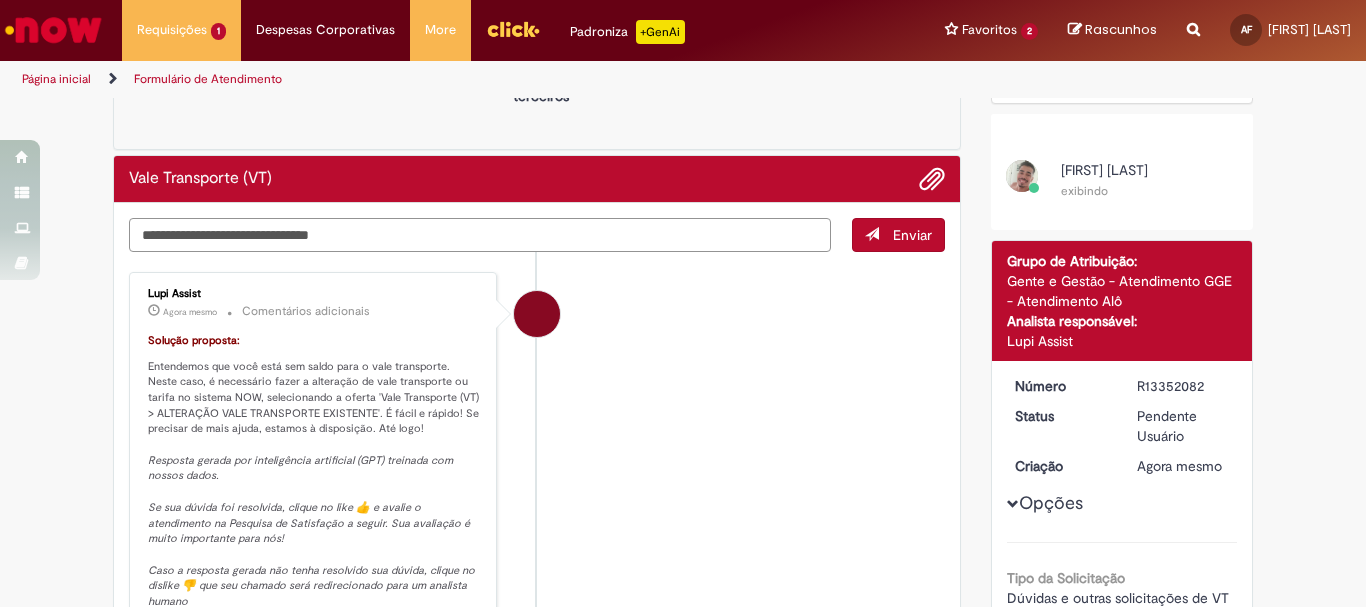 scroll, scrollTop: 200, scrollLeft: 0, axis: vertical 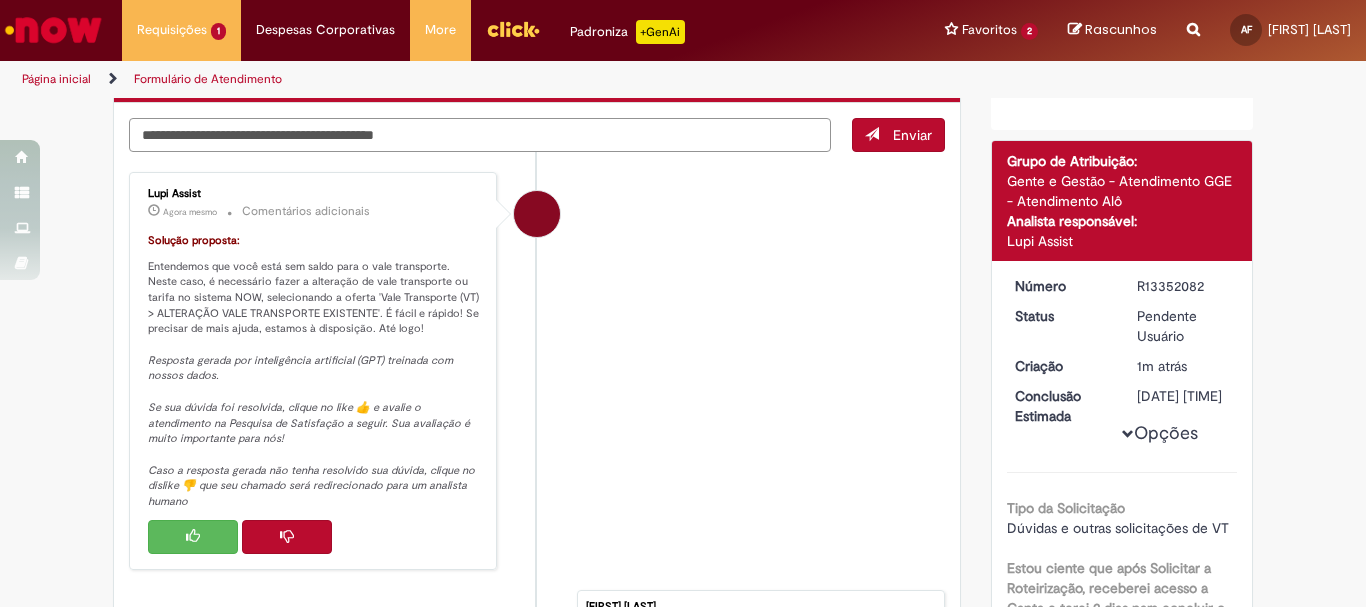 paste 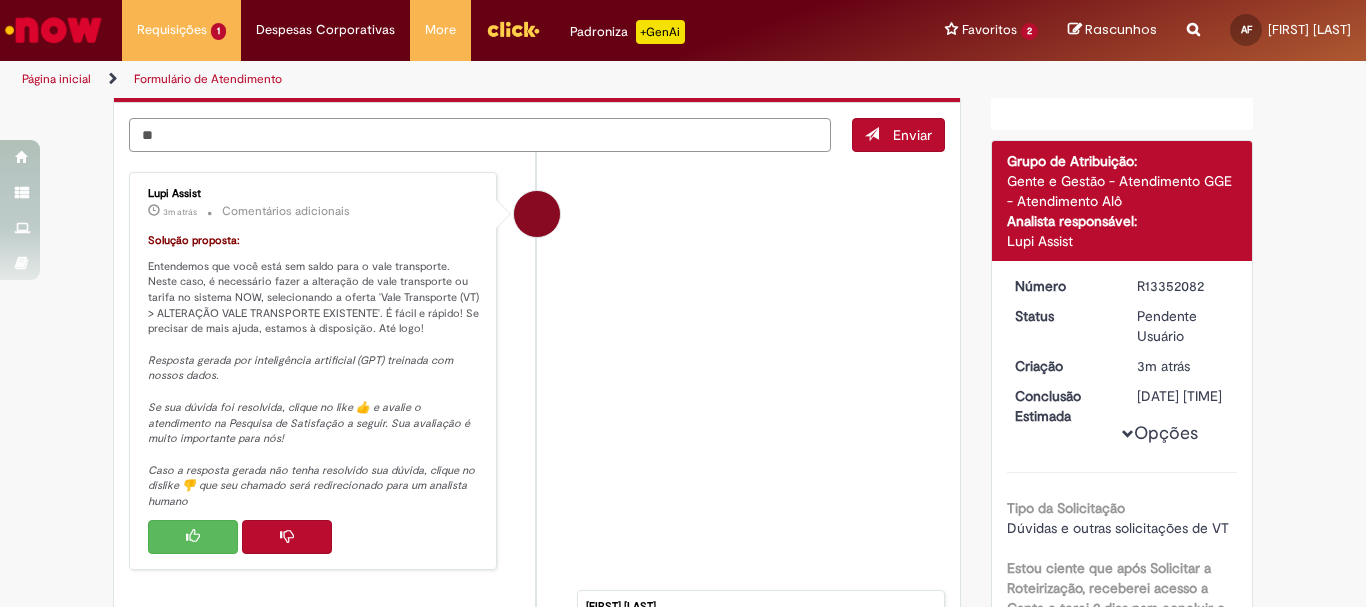 type on "*" 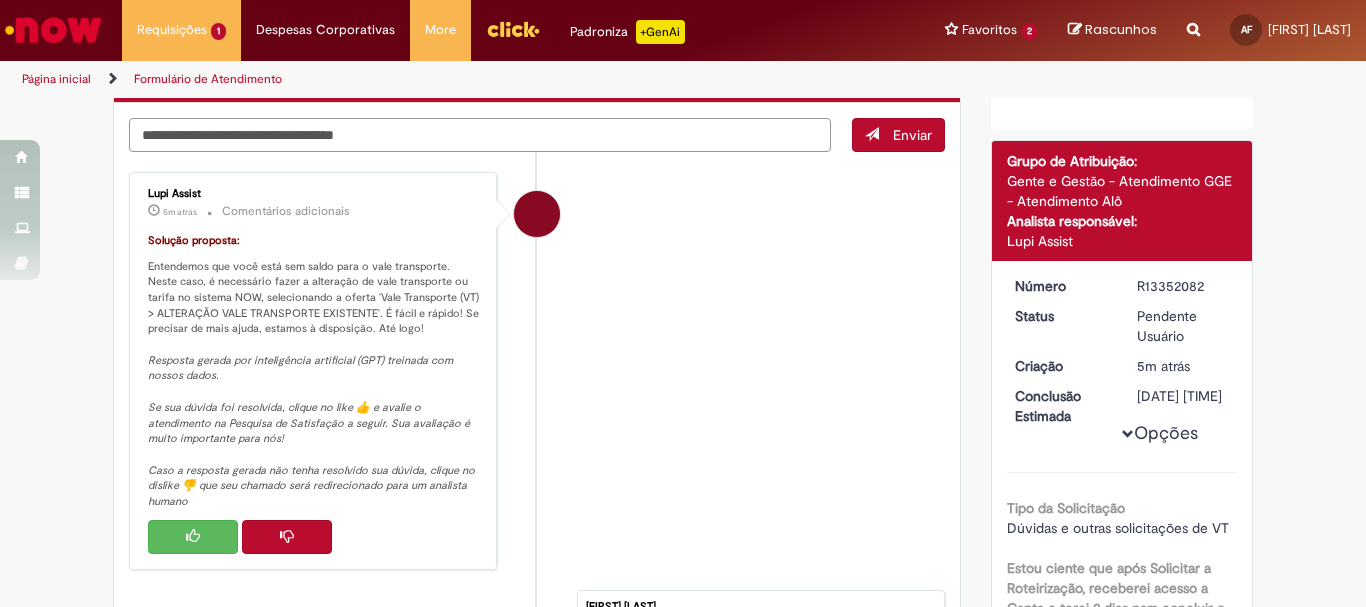 type on "**********" 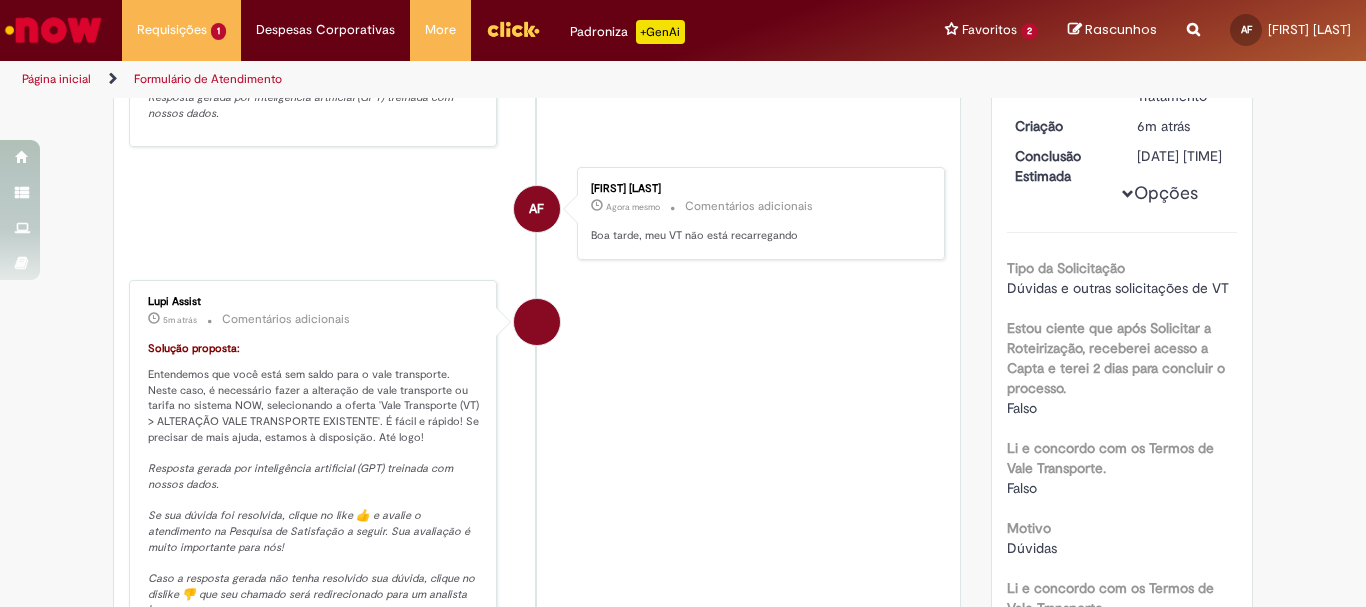 scroll, scrollTop: 560, scrollLeft: 0, axis: vertical 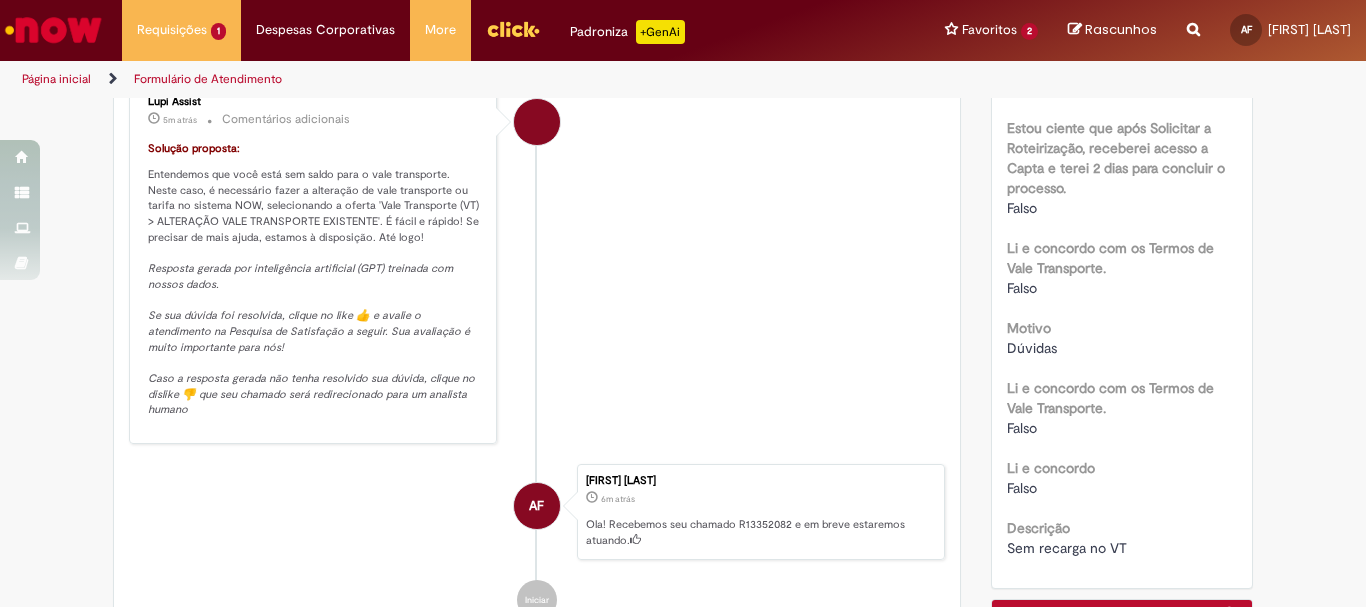 click on "[FIRST] [LAST]" at bounding box center (537, 196) 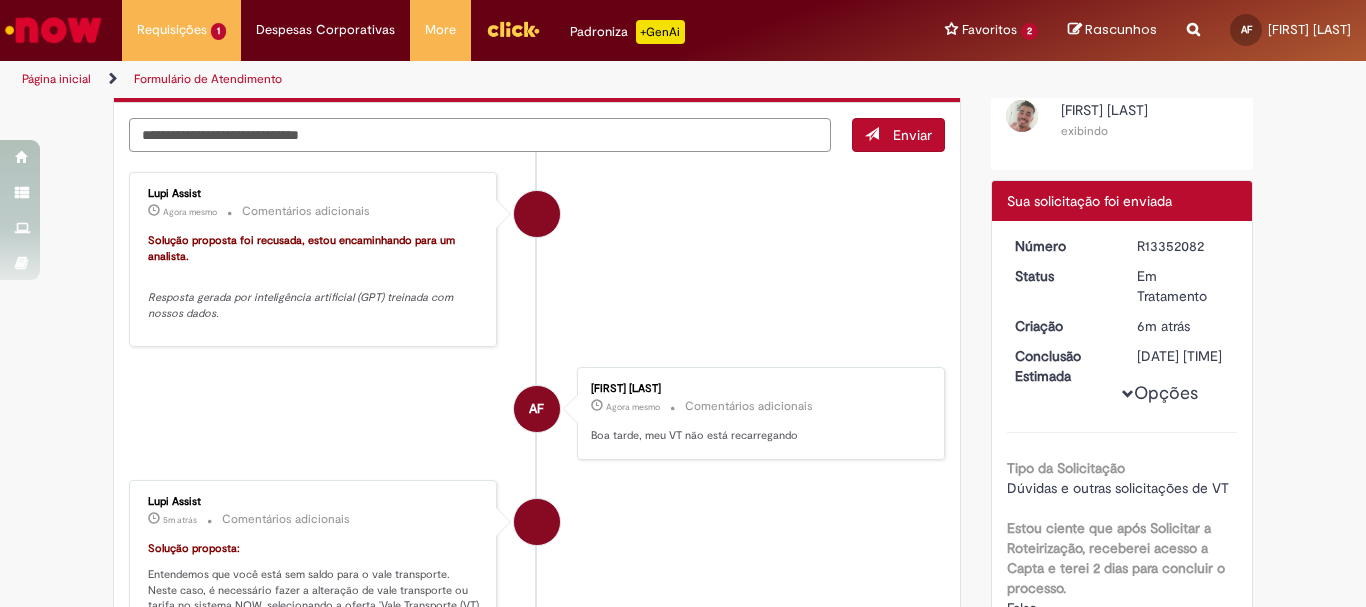 click on "**********" at bounding box center (480, 135) 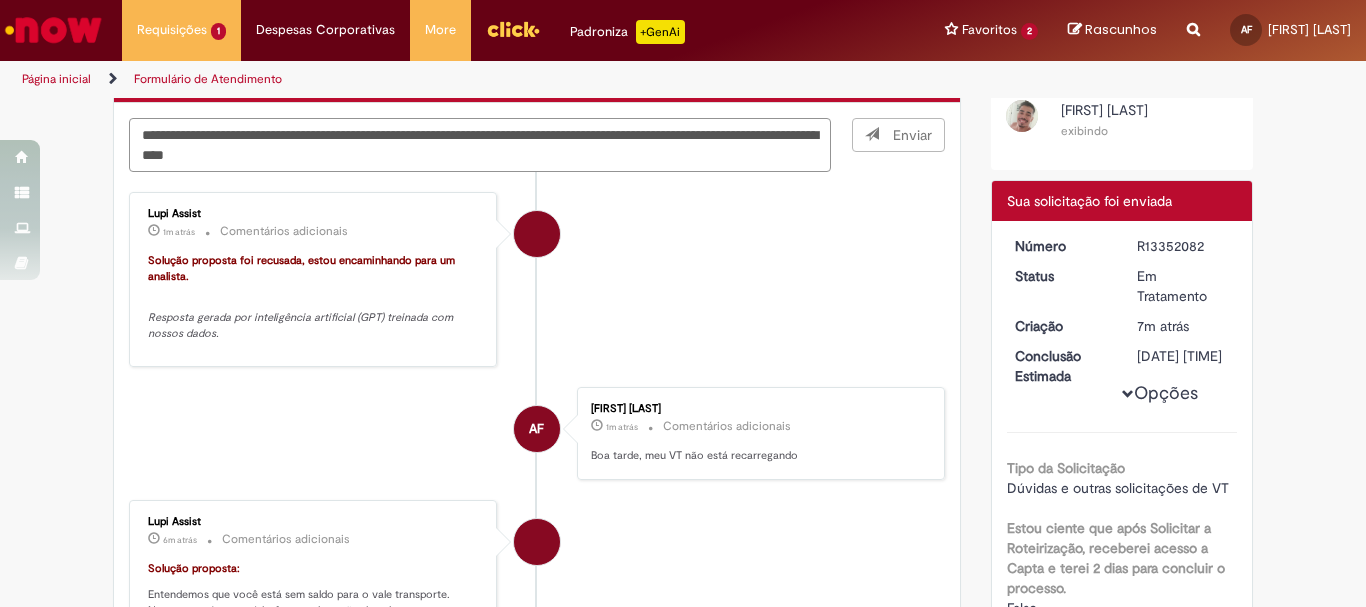 type on "**********" 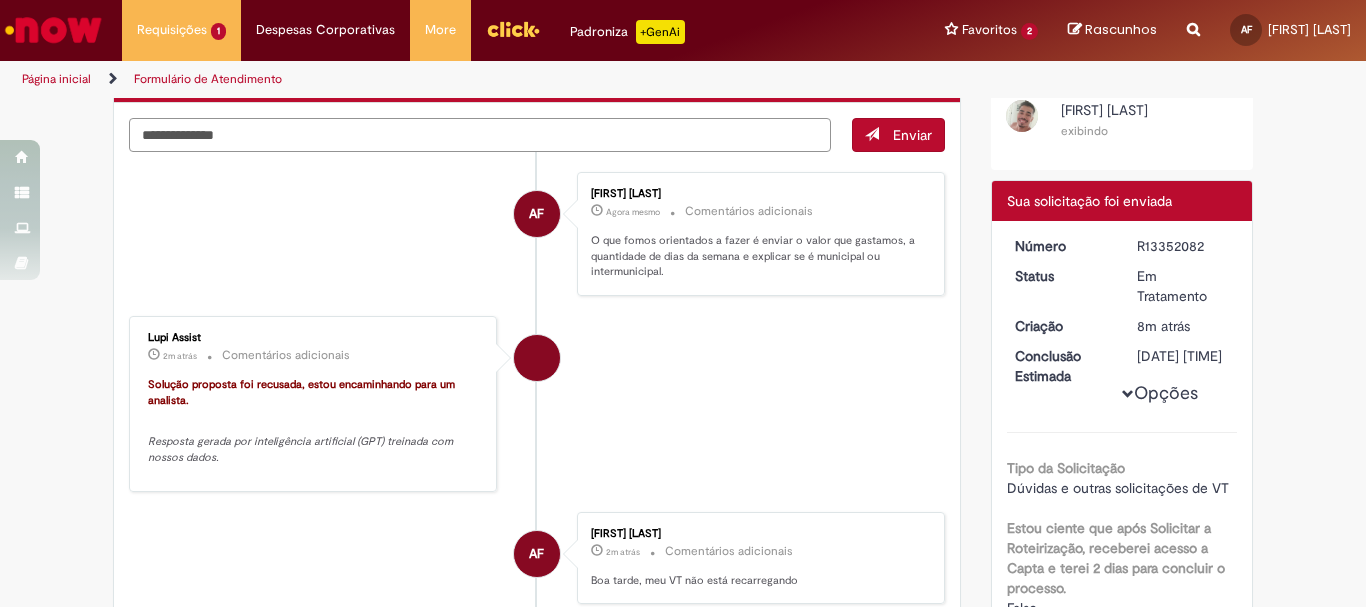 type on "**********" 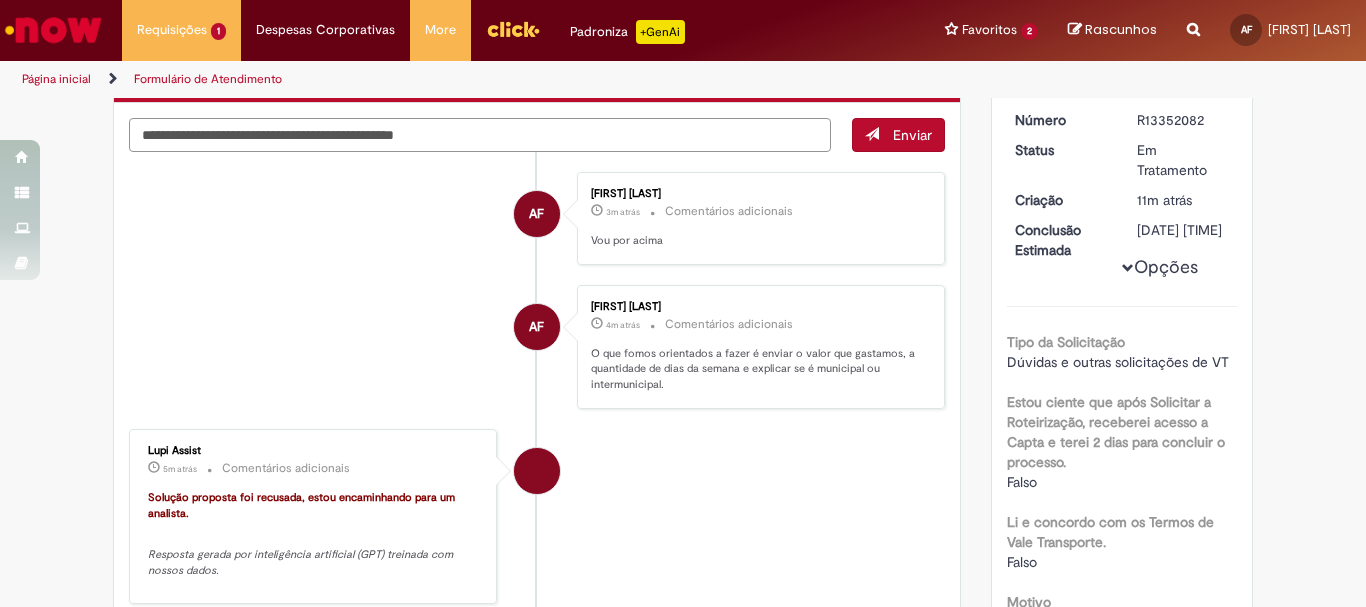 type on "**********" 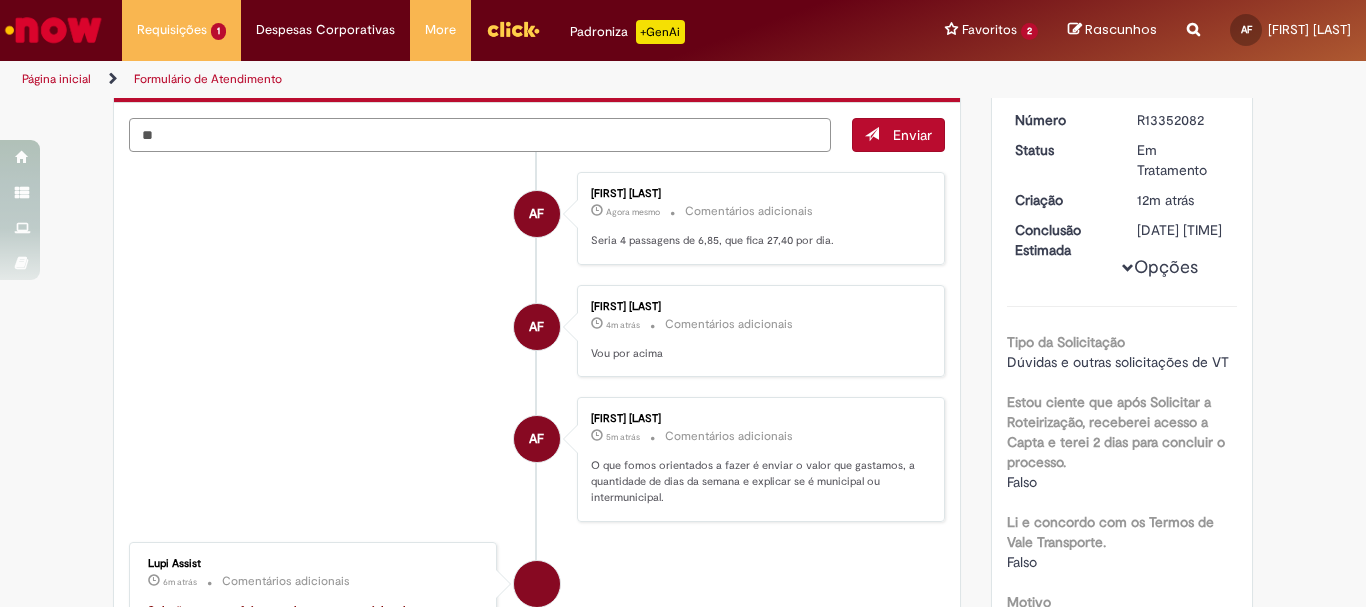 type on "*" 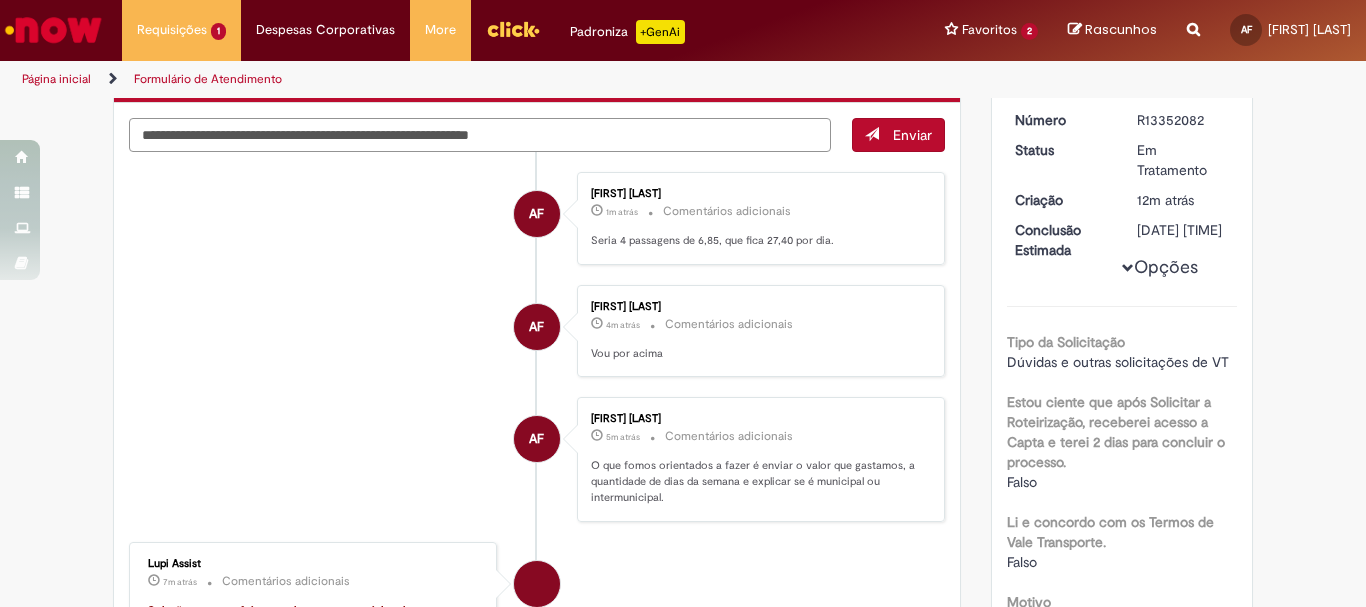 type on "**********" 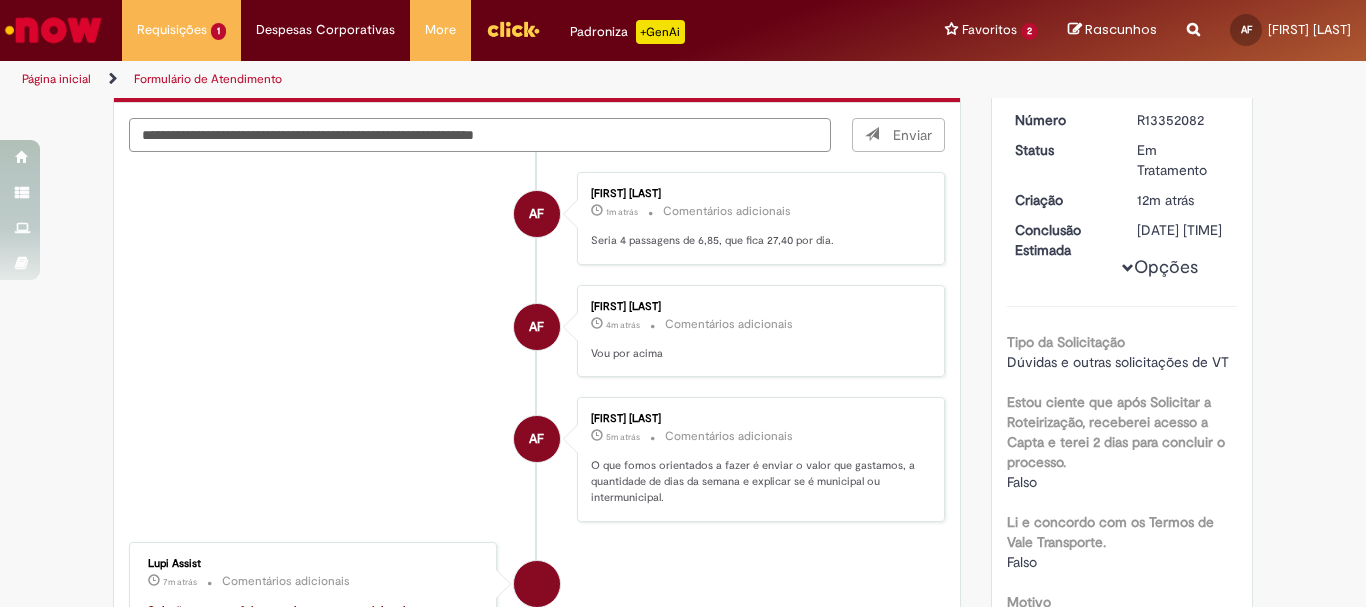 type 